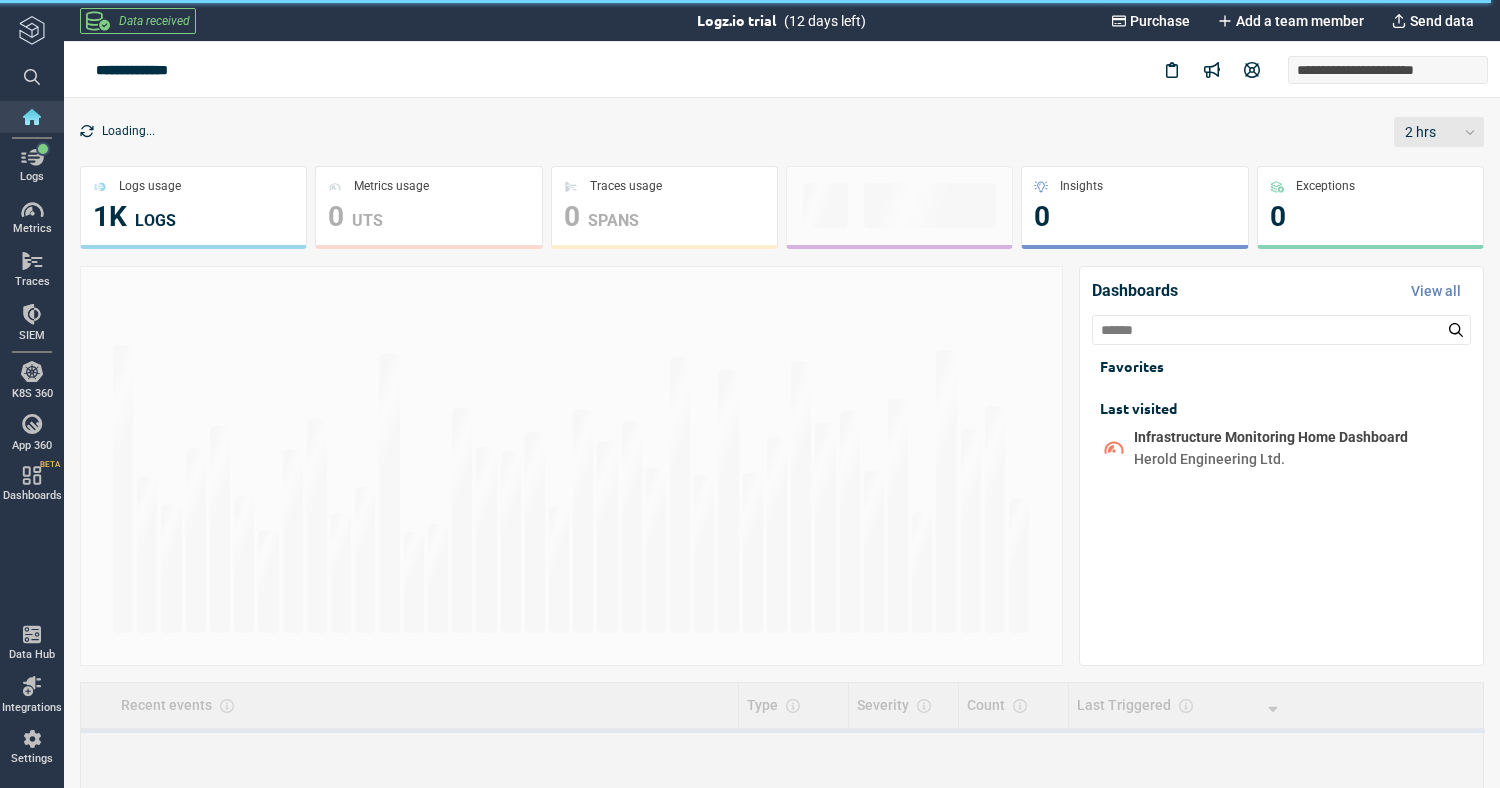 scroll, scrollTop: 0, scrollLeft: 0, axis: both 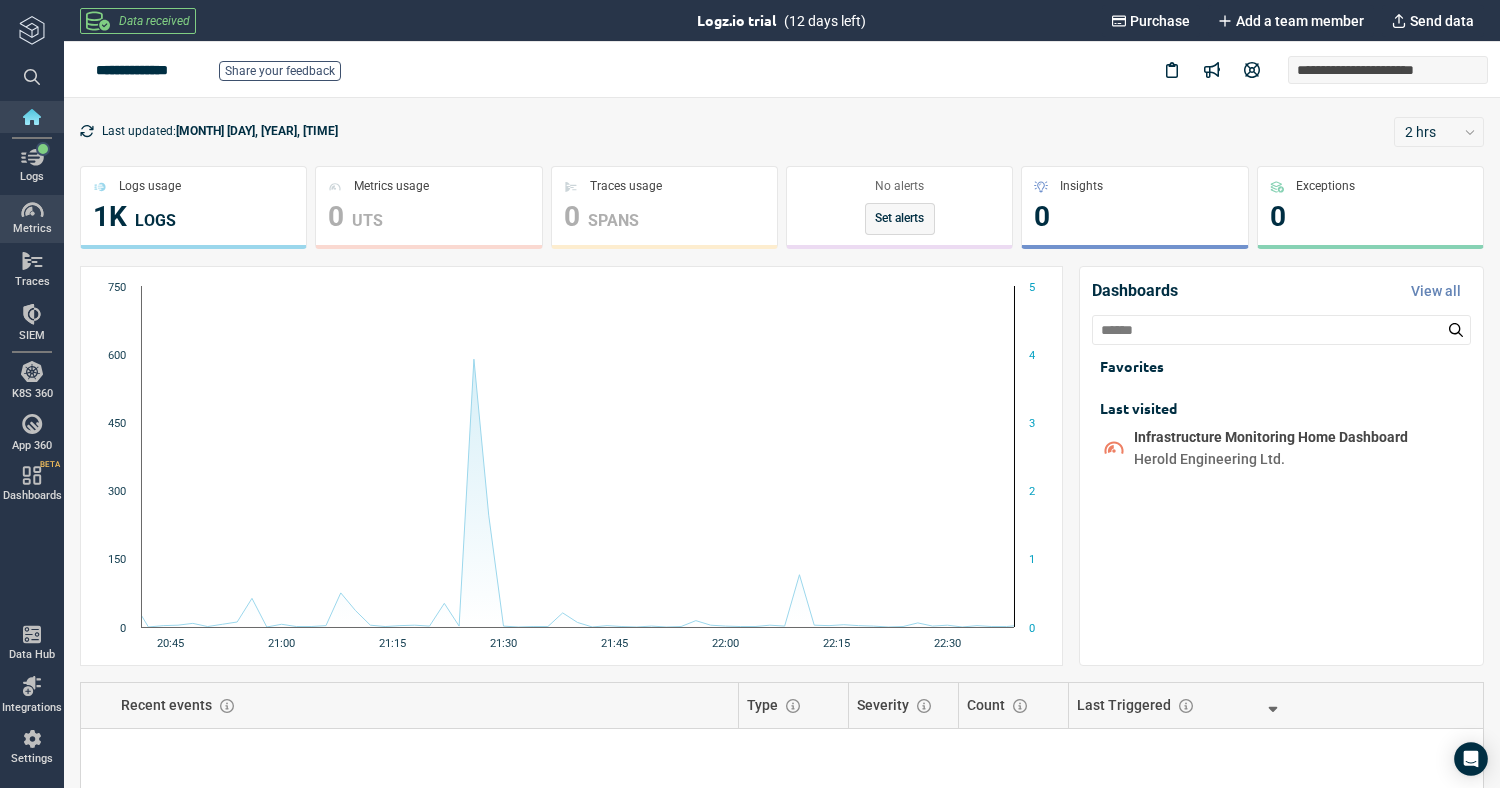 click on "Metrics" at bounding box center [32, 229] 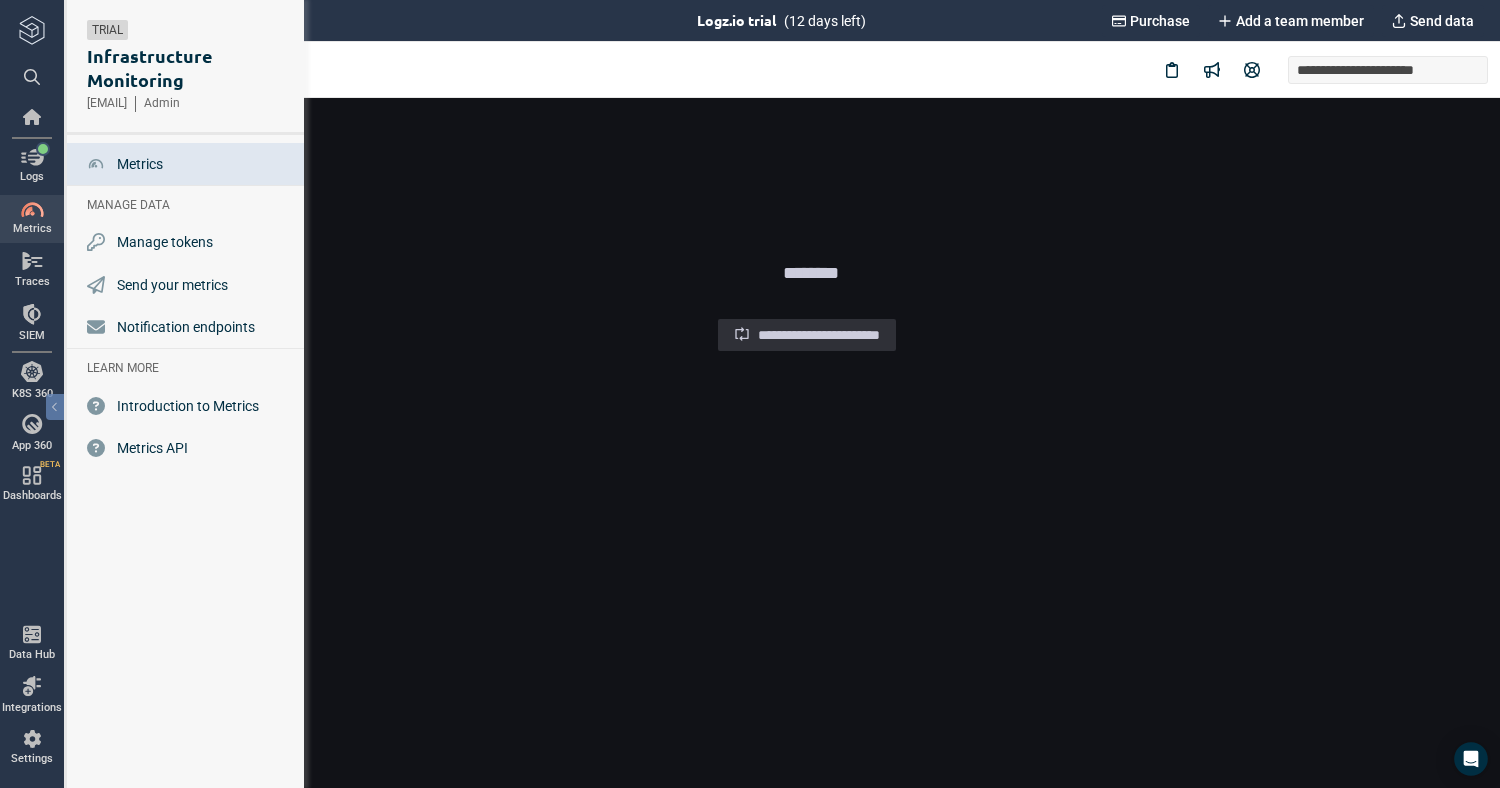 scroll, scrollTop: 0, scrollLeft: 0, axis: both 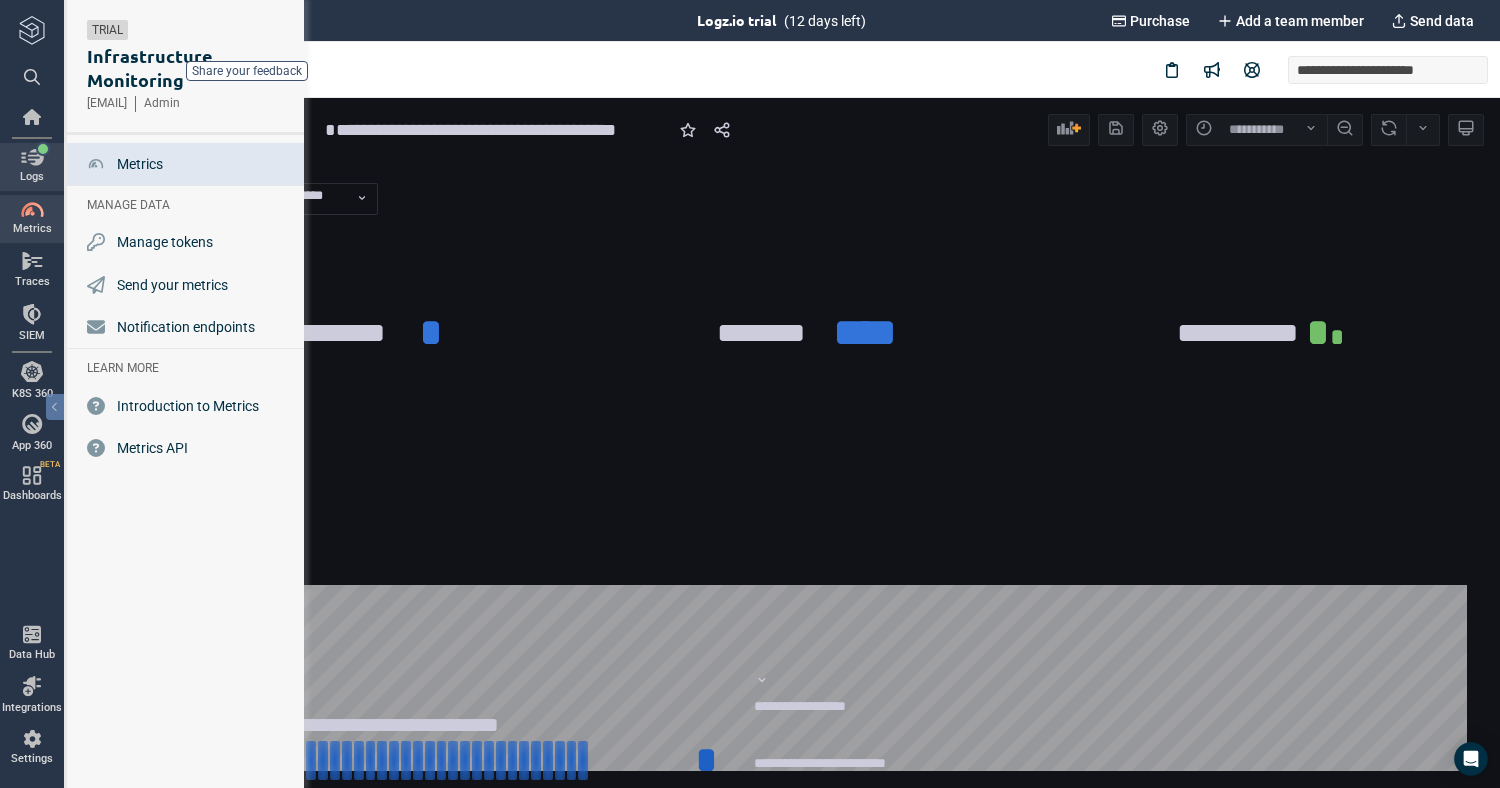 click on "Logs" at bounding box center (32, 166) 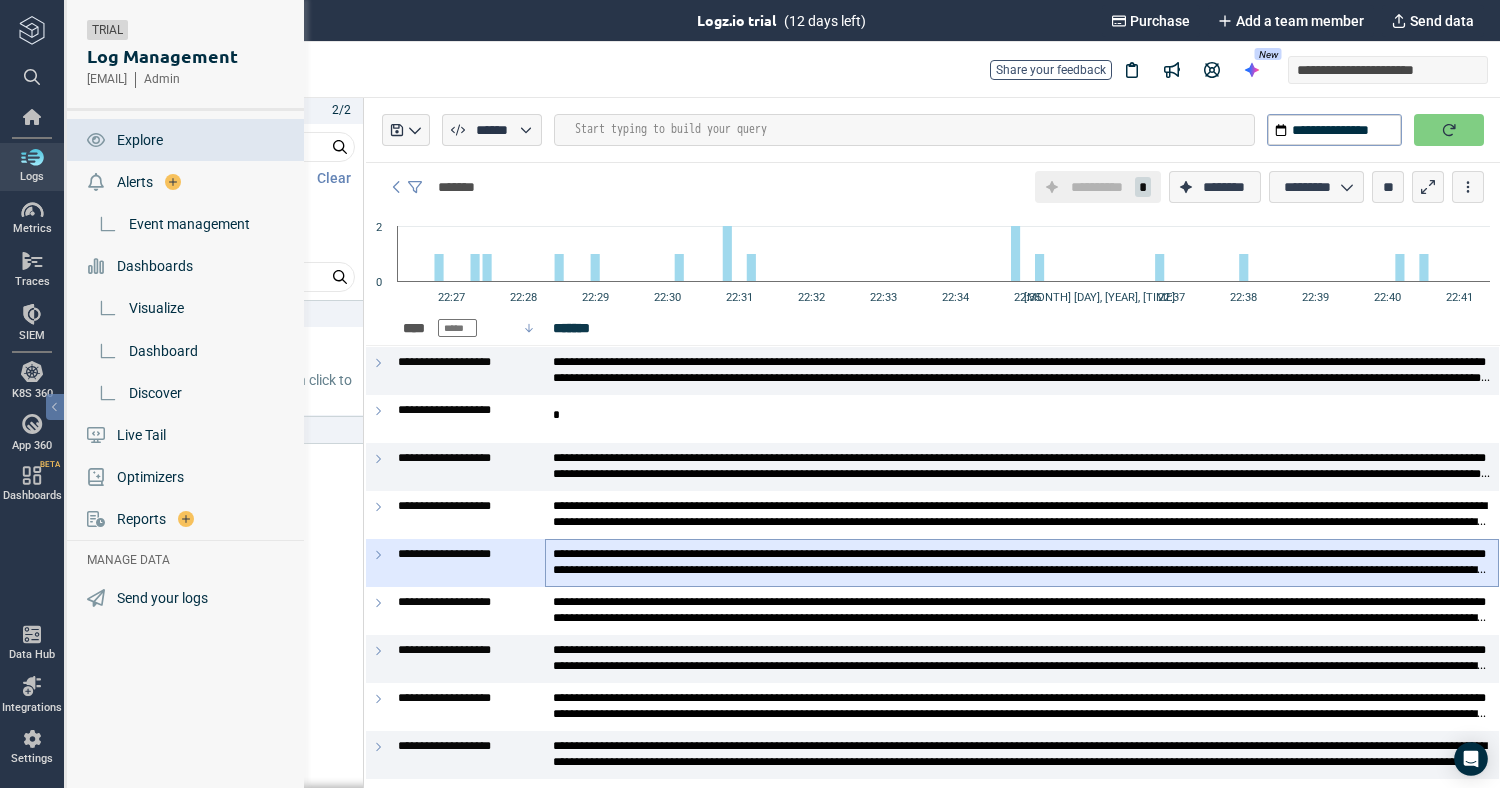 click at bounding box center (1022, 562) 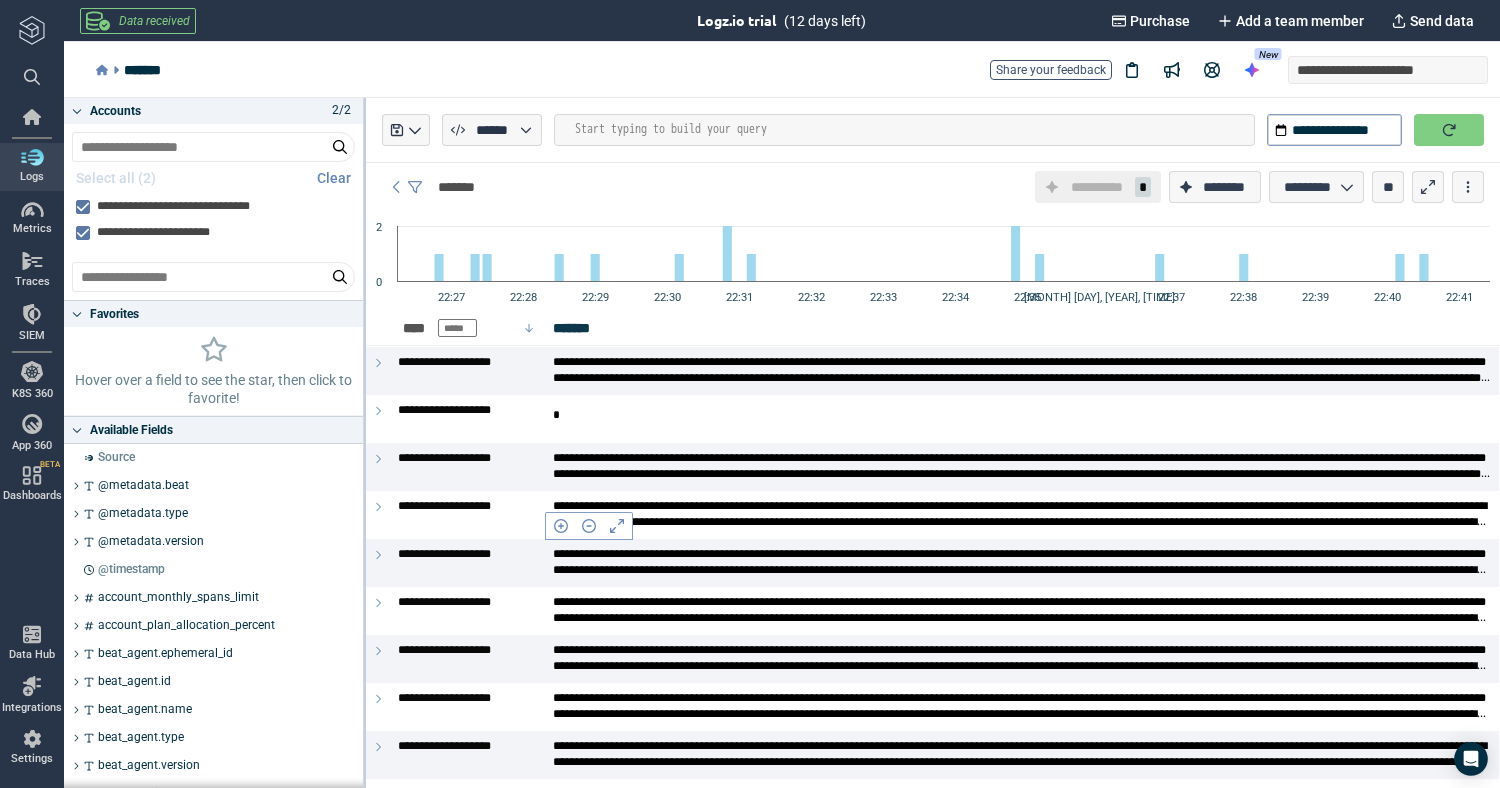 click at bounding box center (365, 443) 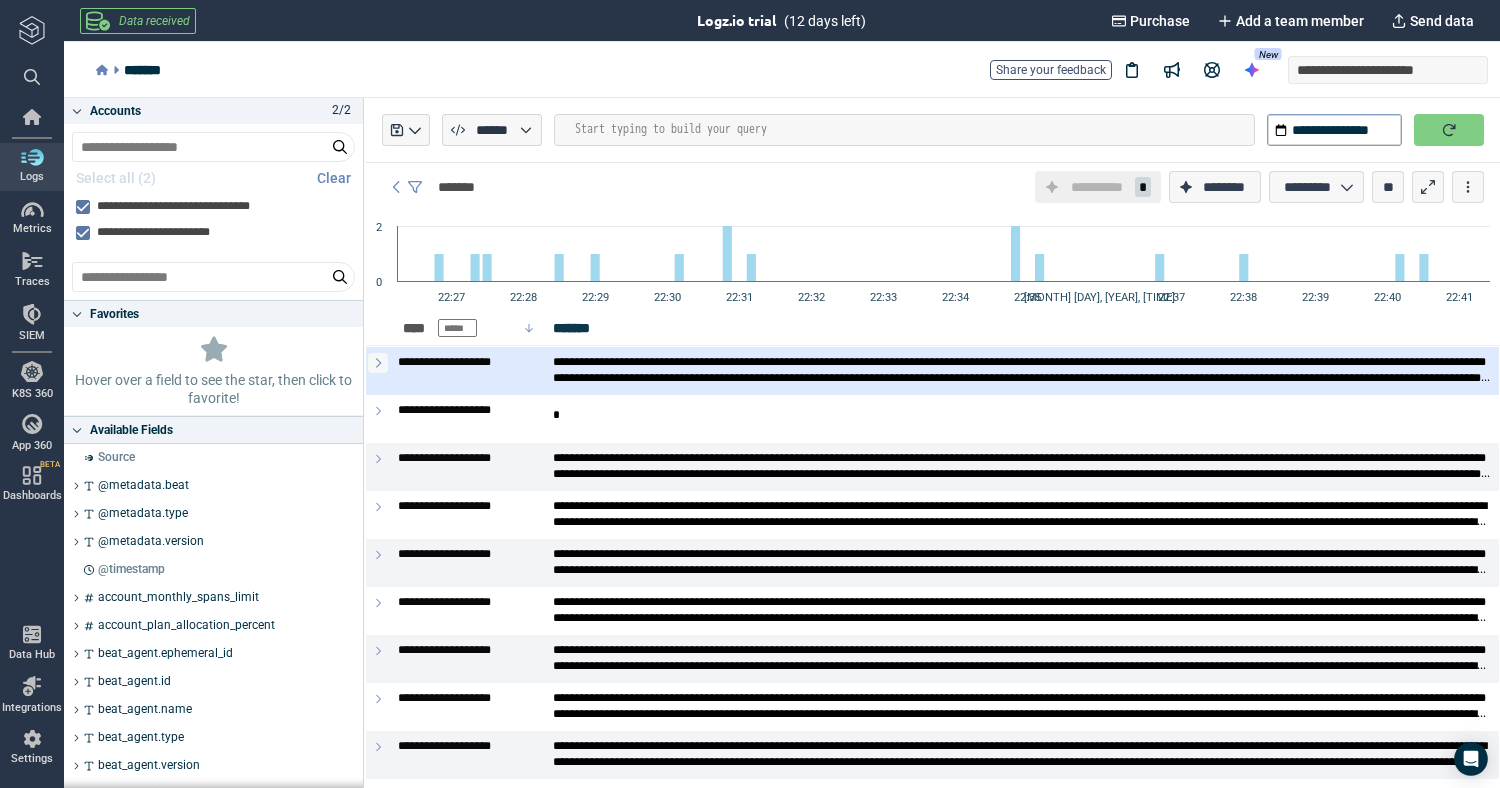click 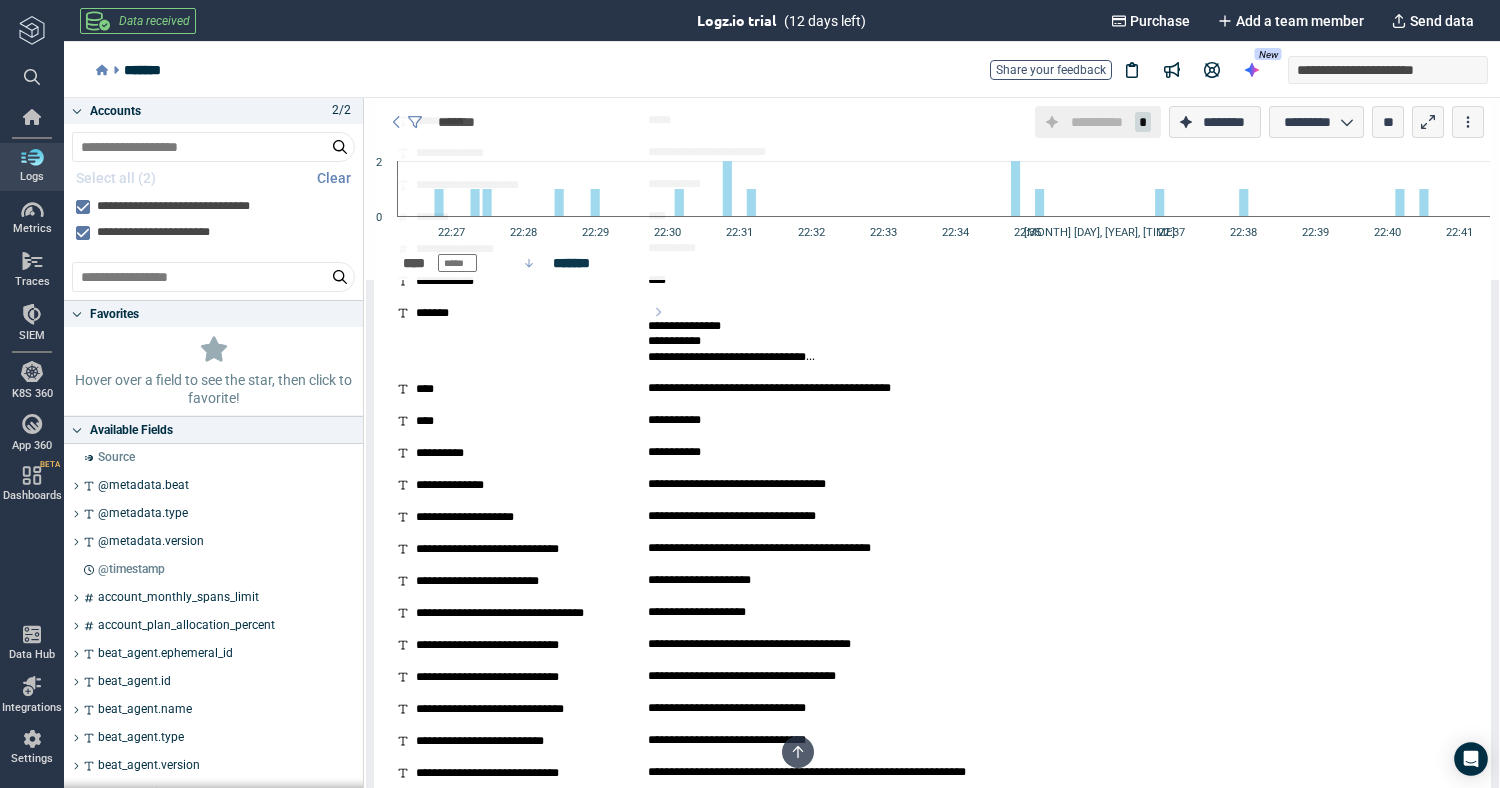 scroll, scrollTop: 892, scrollLeft: 0, axis: vertical 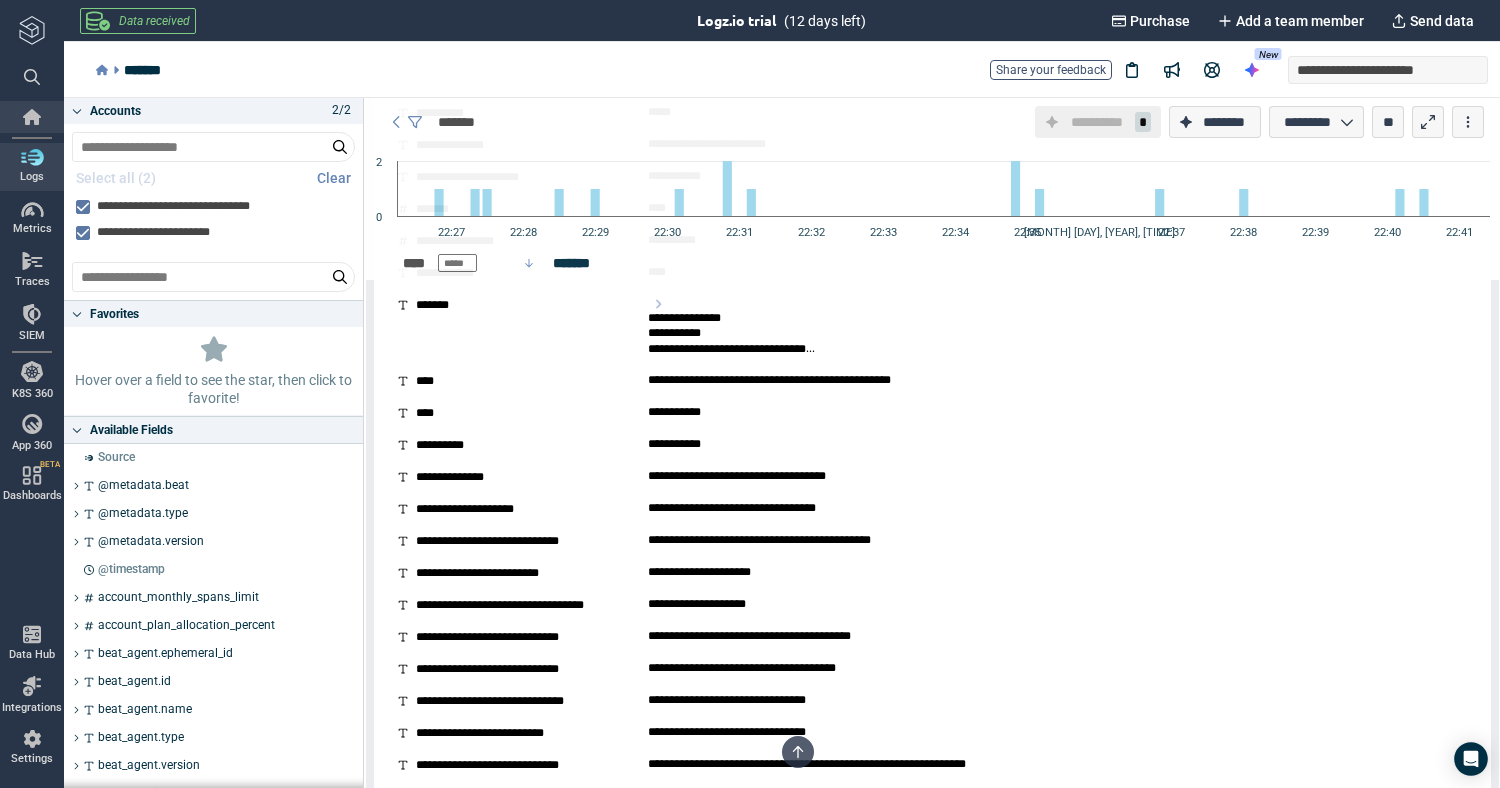 click at bounding box center (32, 117) 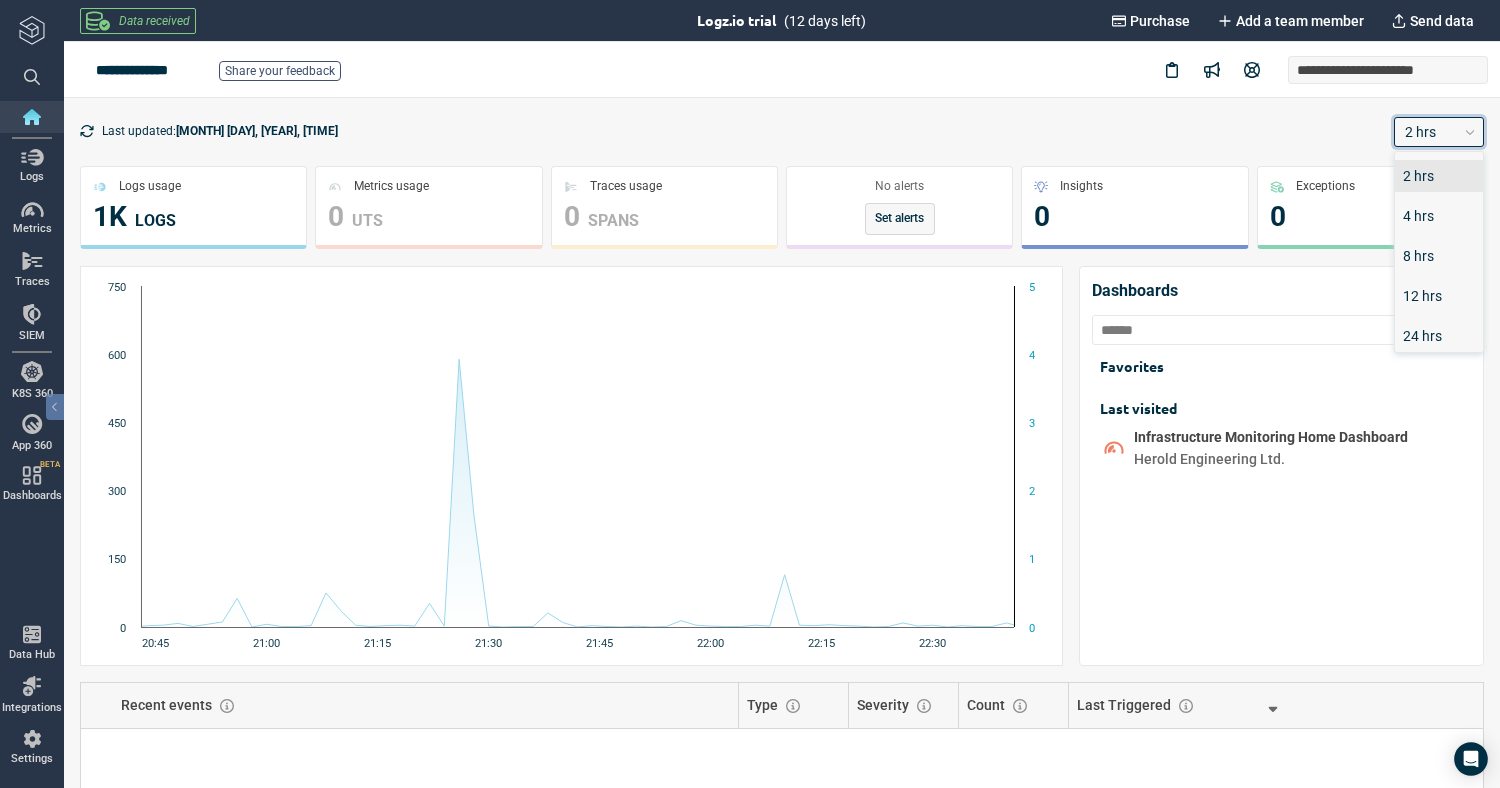 click on "4 hrs" at bounding box center (1439, 216) 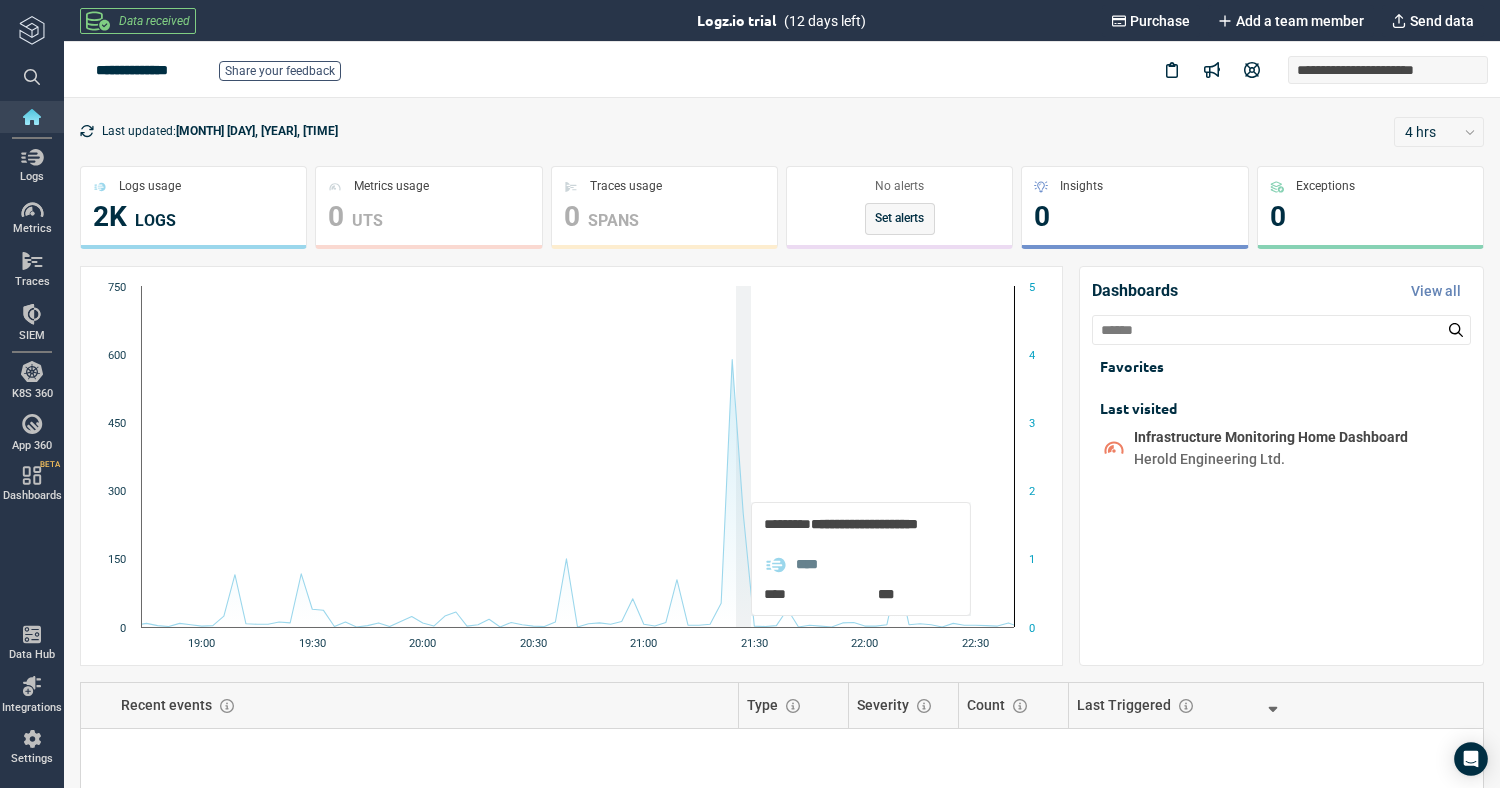 click 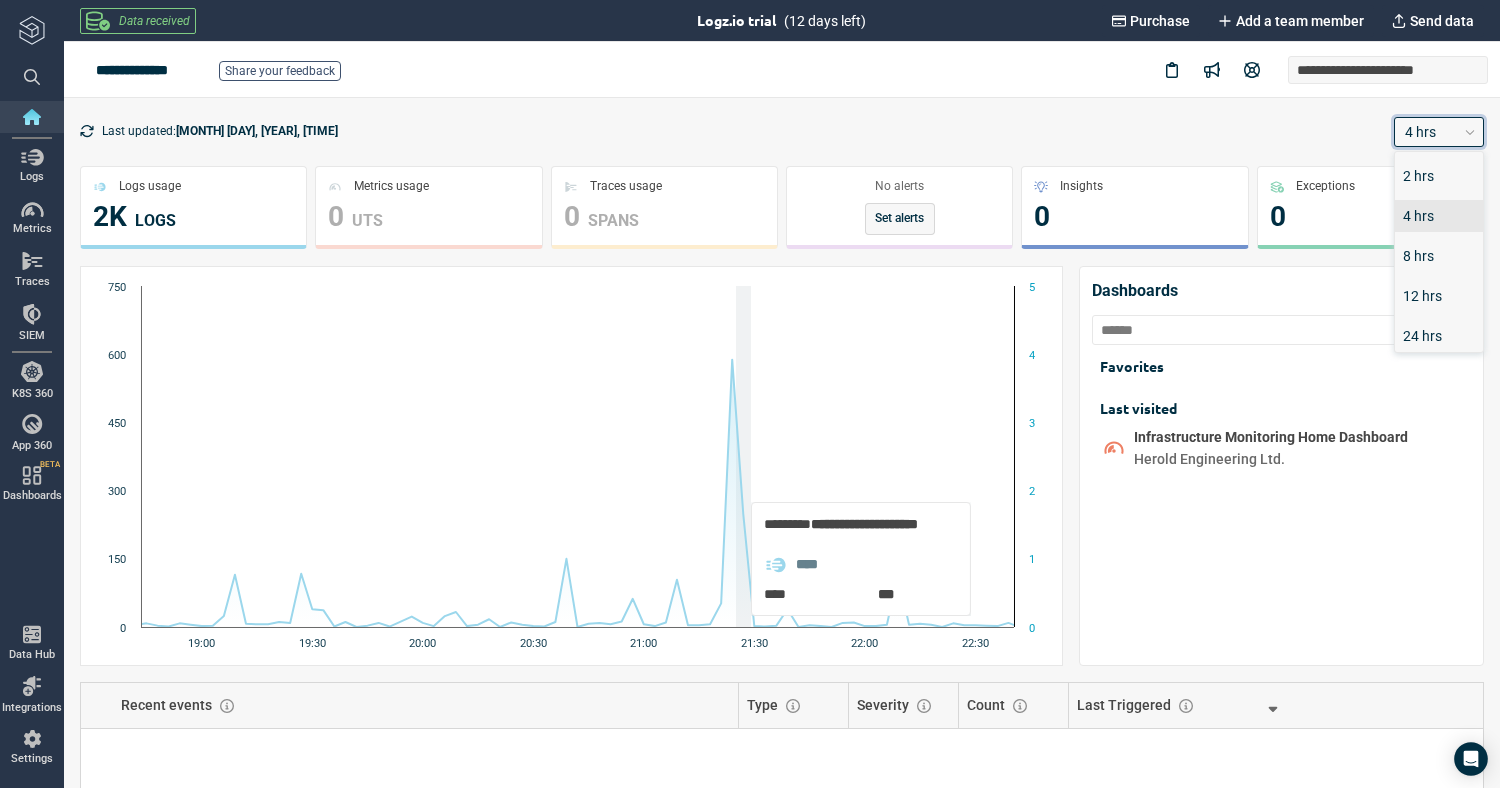click on "8 hrs" at bounding box center (1439, 256) 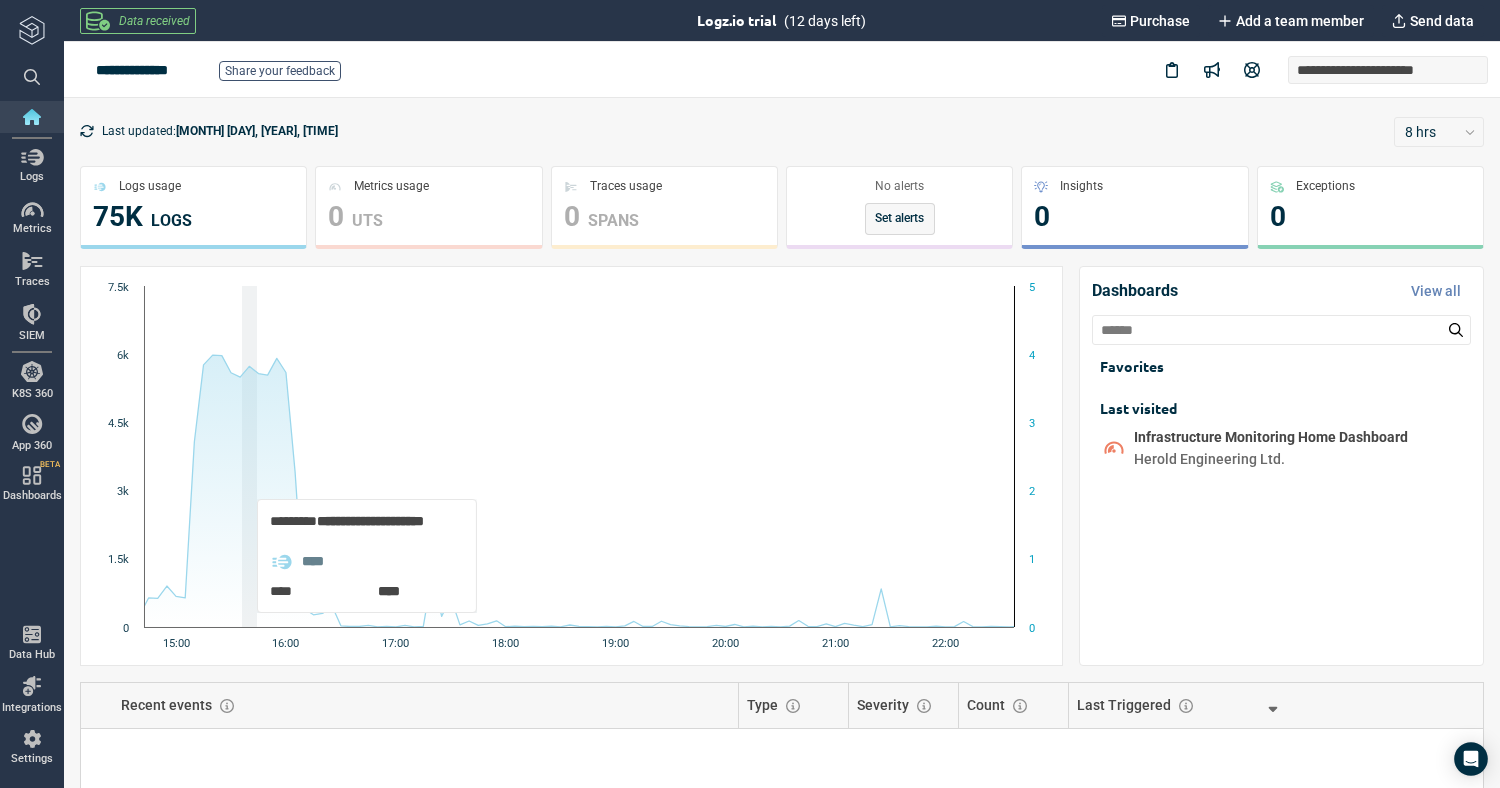 click 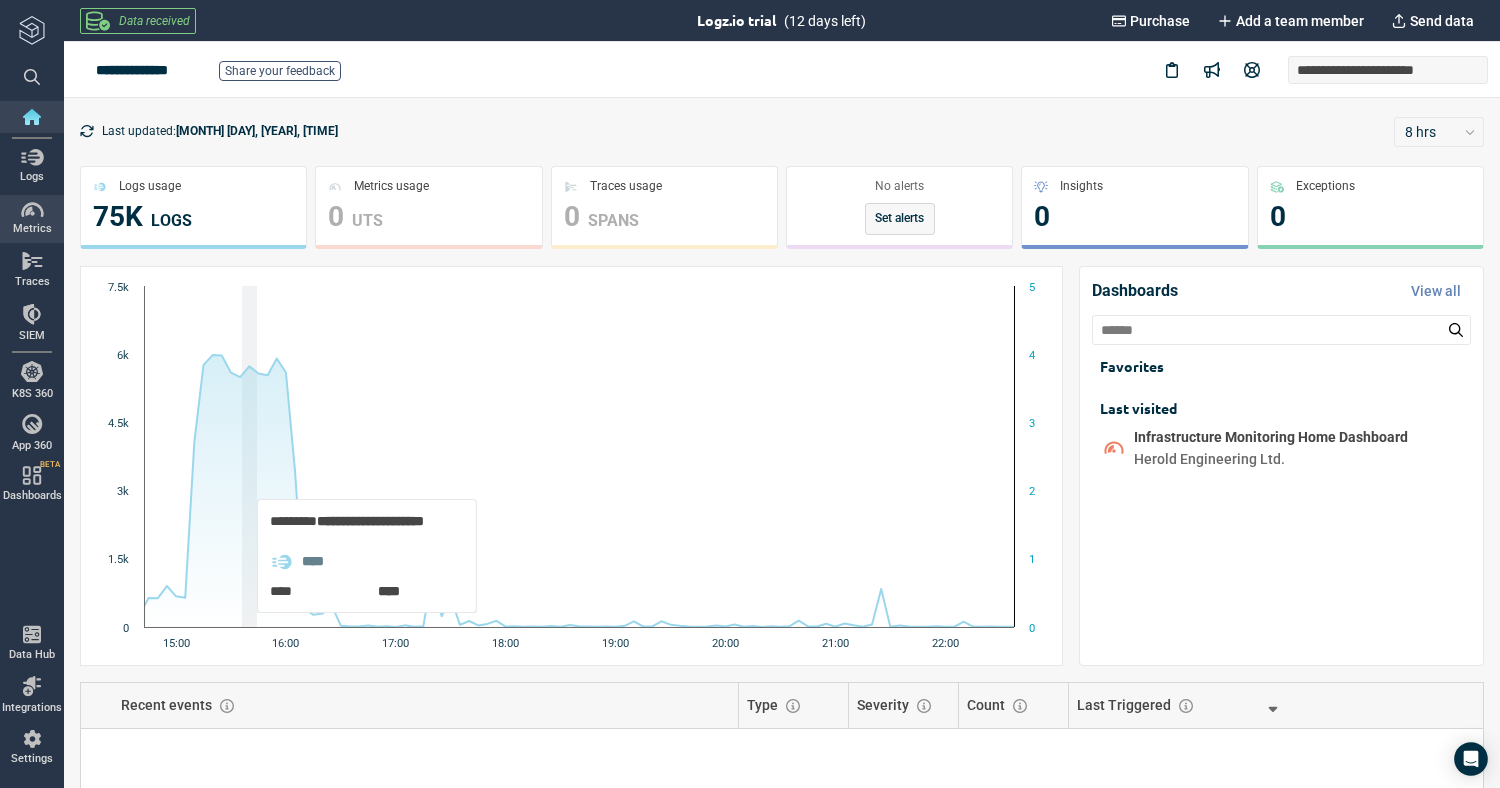 click on "Metrics" at bounding box center (32, 229) 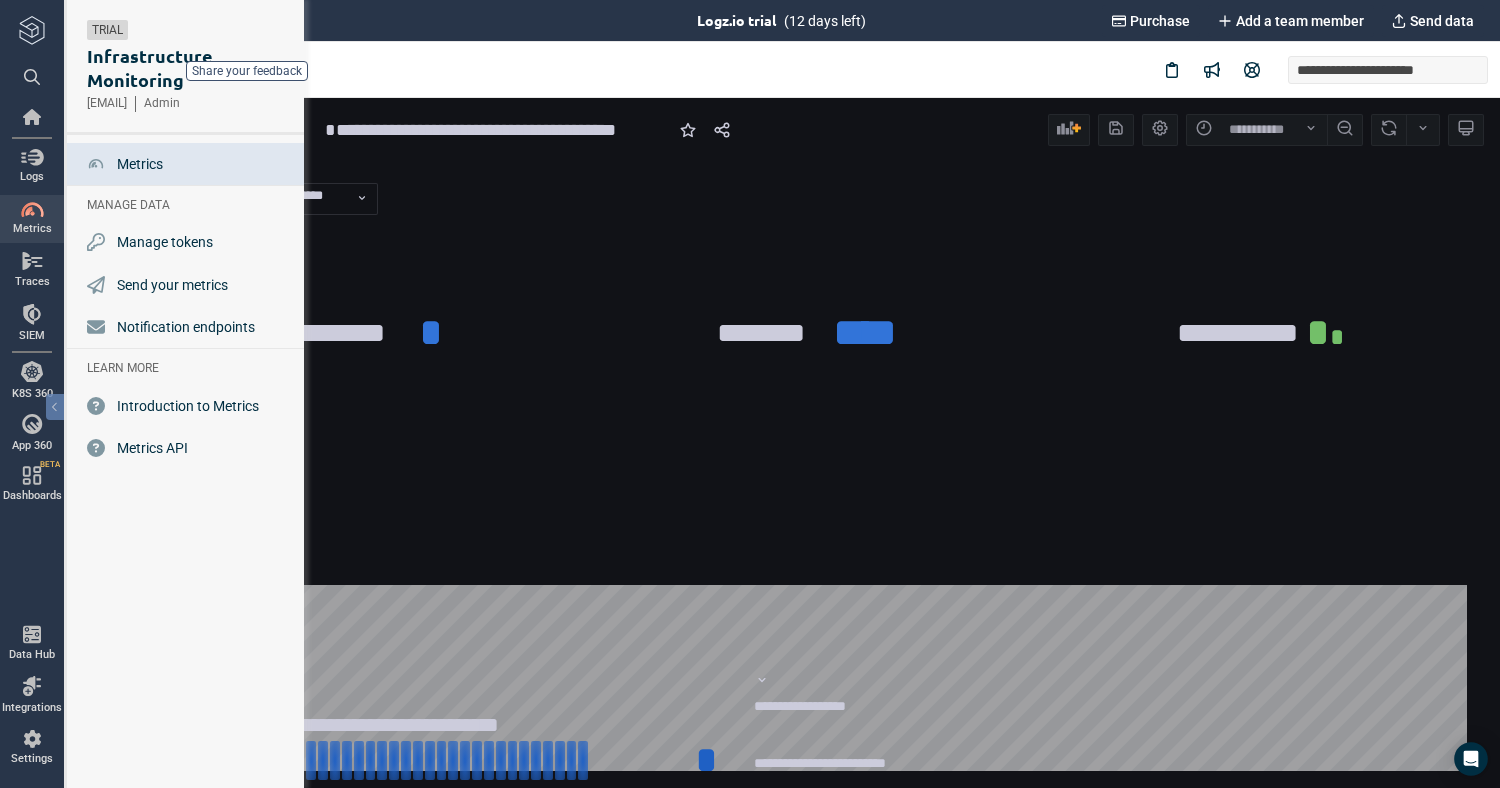 click on "**********" at bounding box center (245, 199) 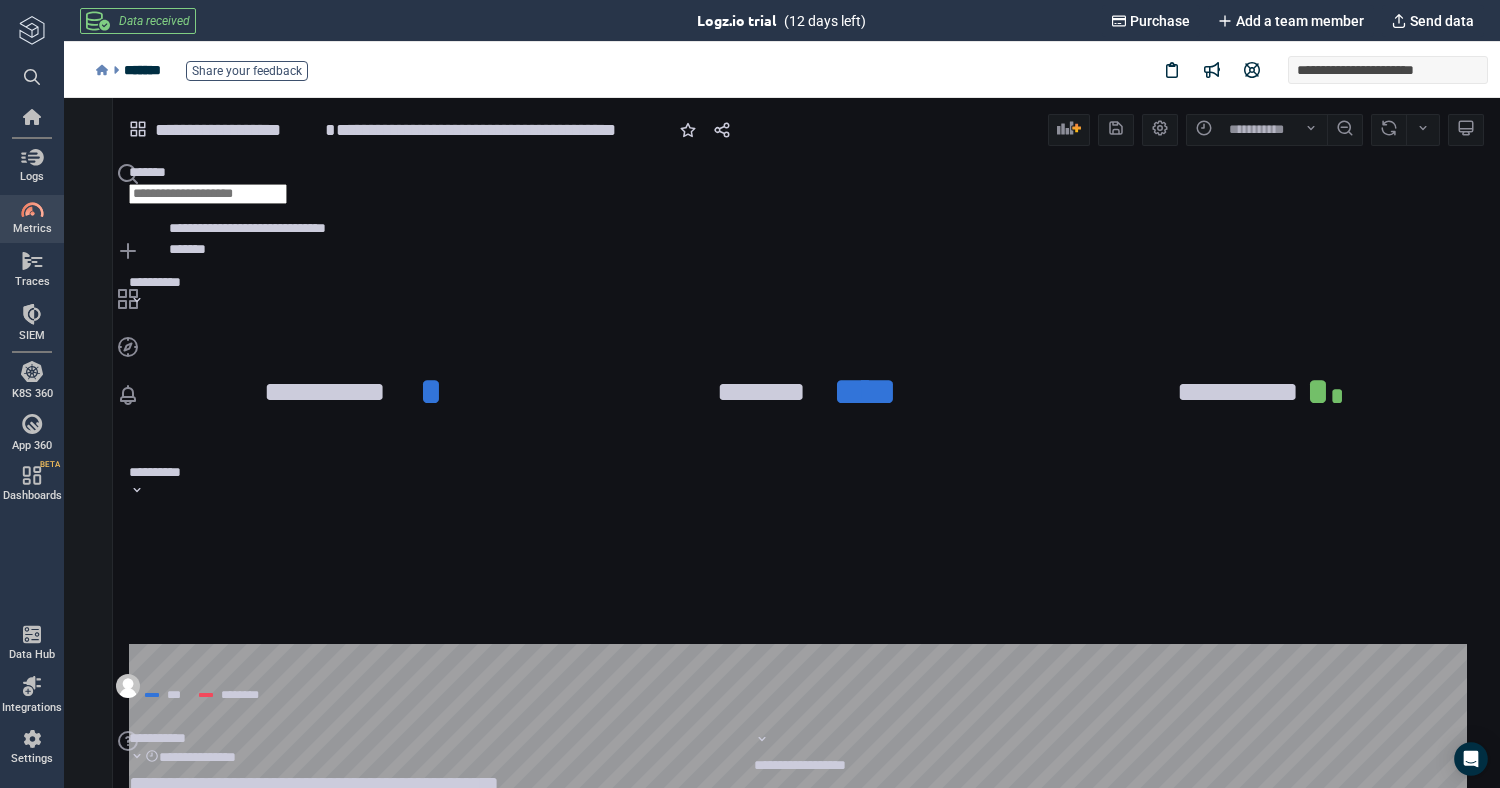 click on "*******" at bounding box center [187, 249] 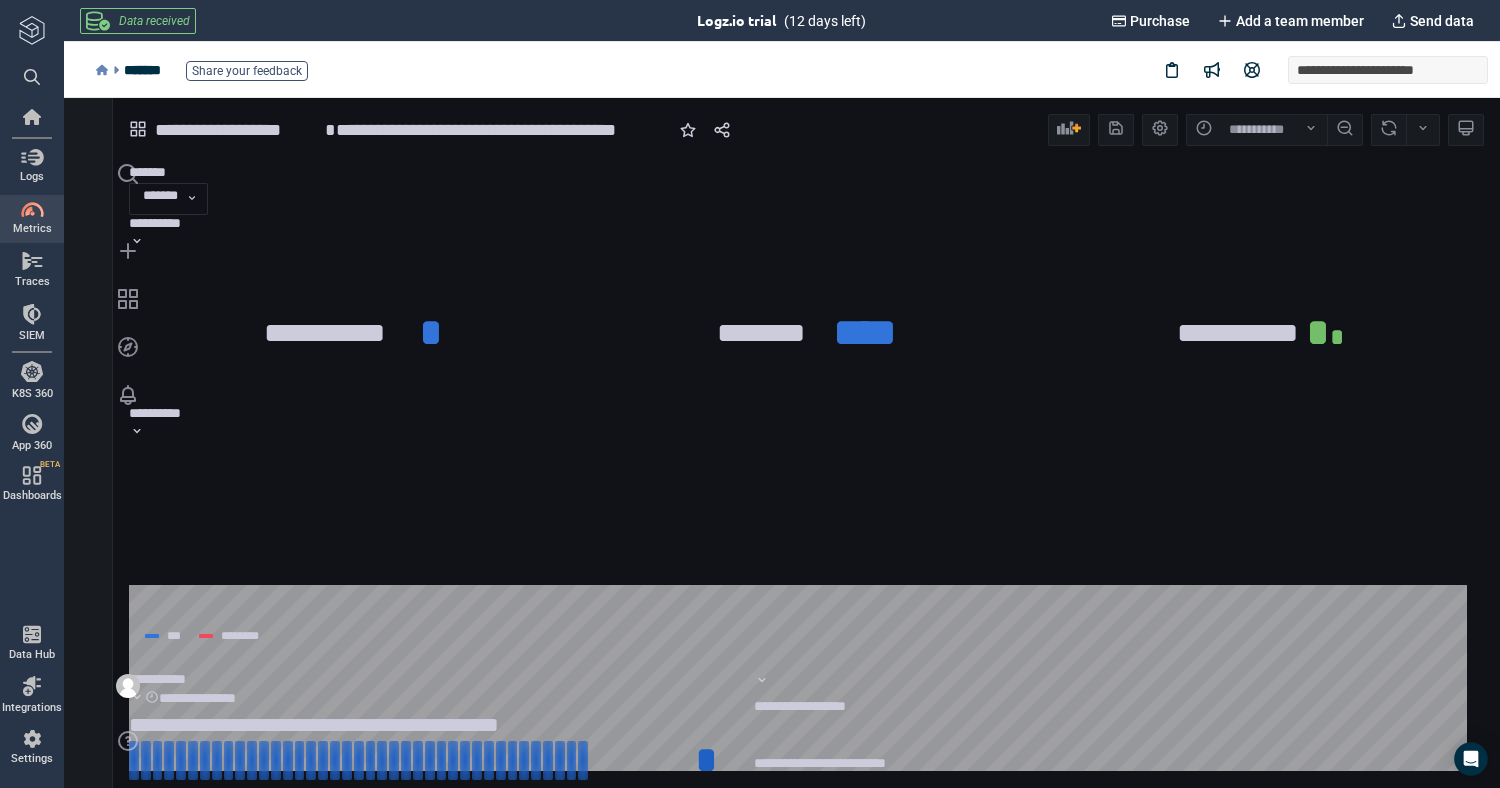 click on "**********" at bounding box center (238, 130) 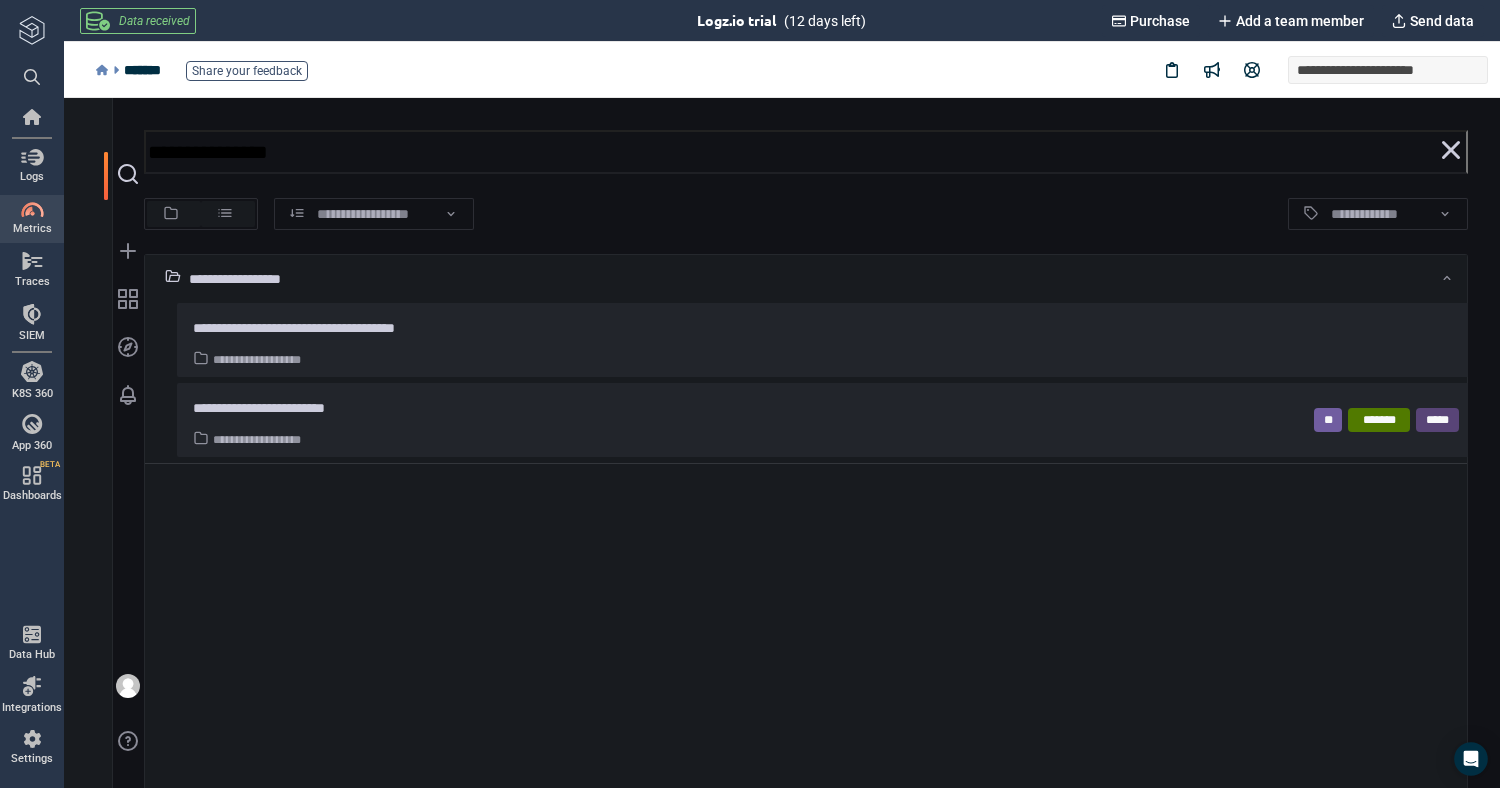 scroll, scrollTop: 4, scrollLeft: 0, axis: vertical 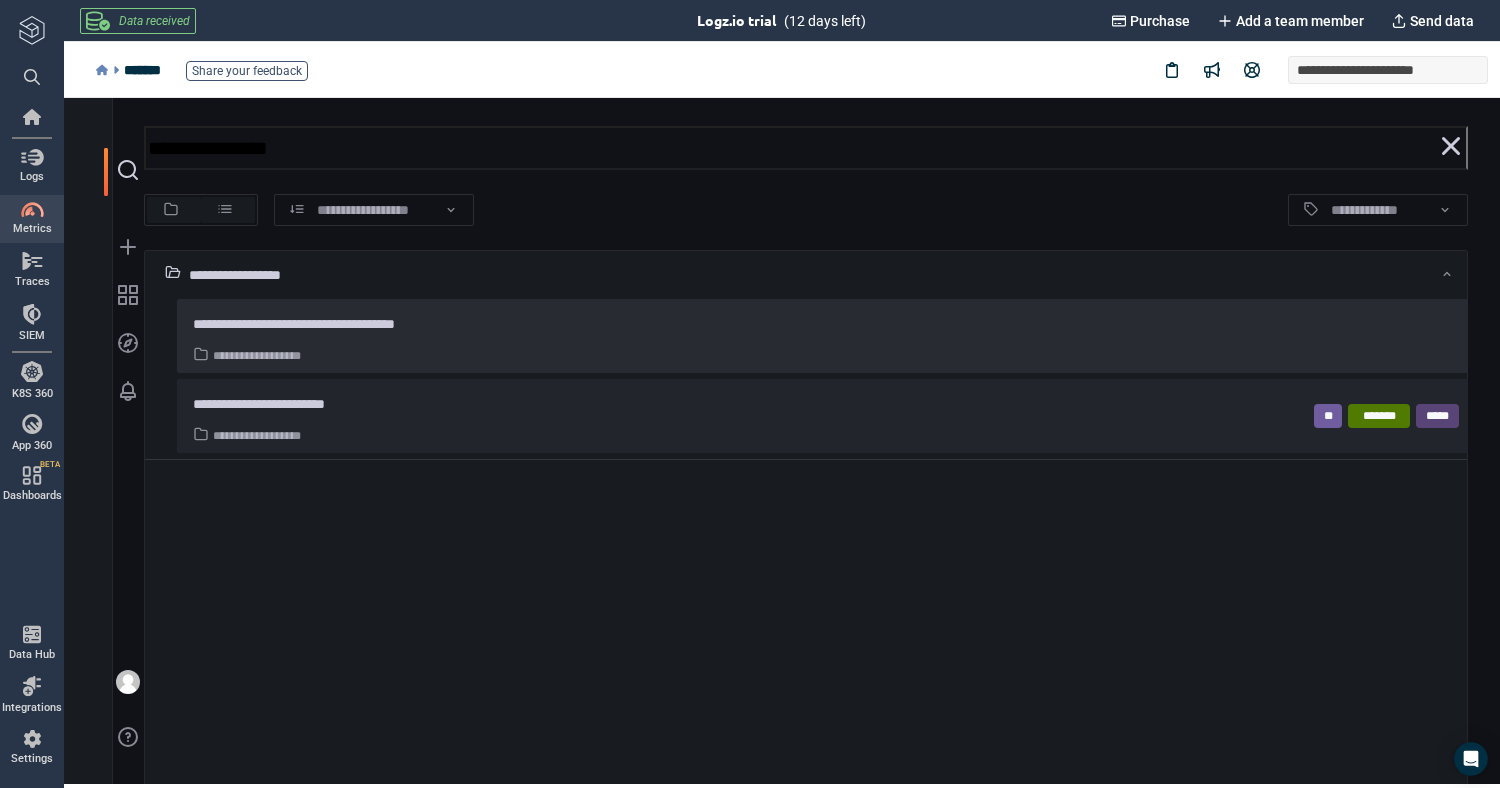 click on "**********" at bounding box center (331, 324) 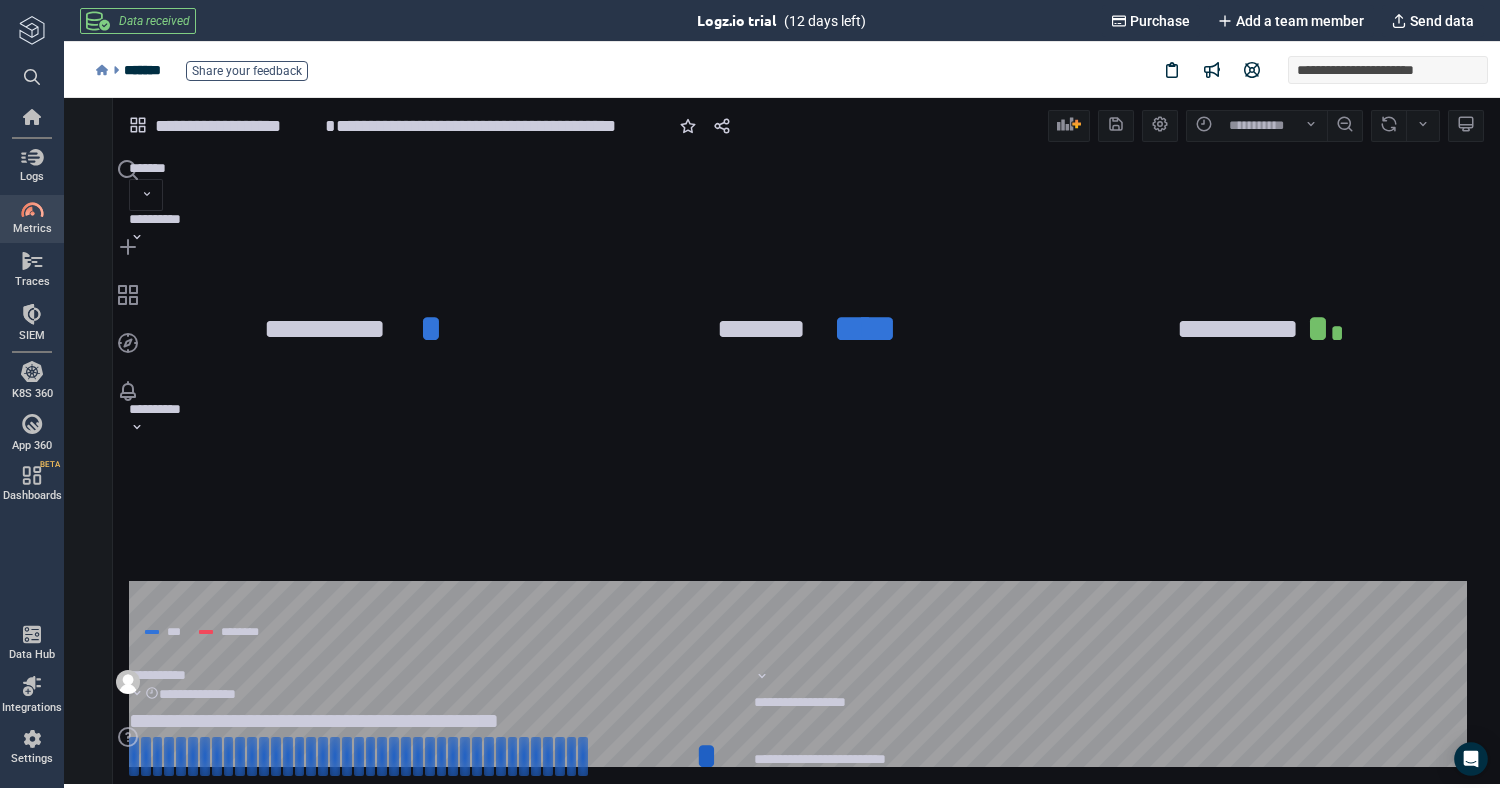 click 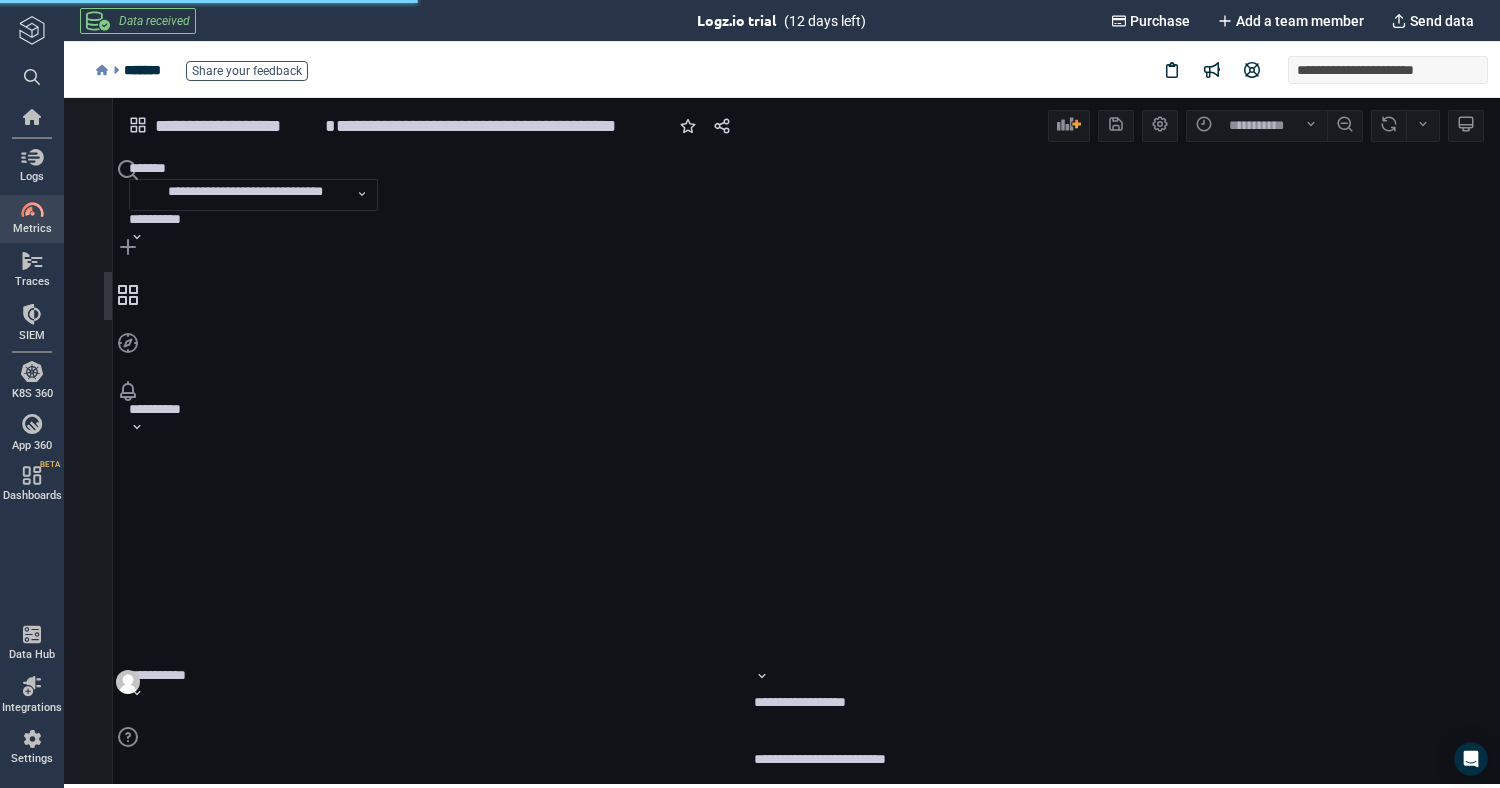 scroll, scrollTop: 1, scrollLeft: 1, axis: both 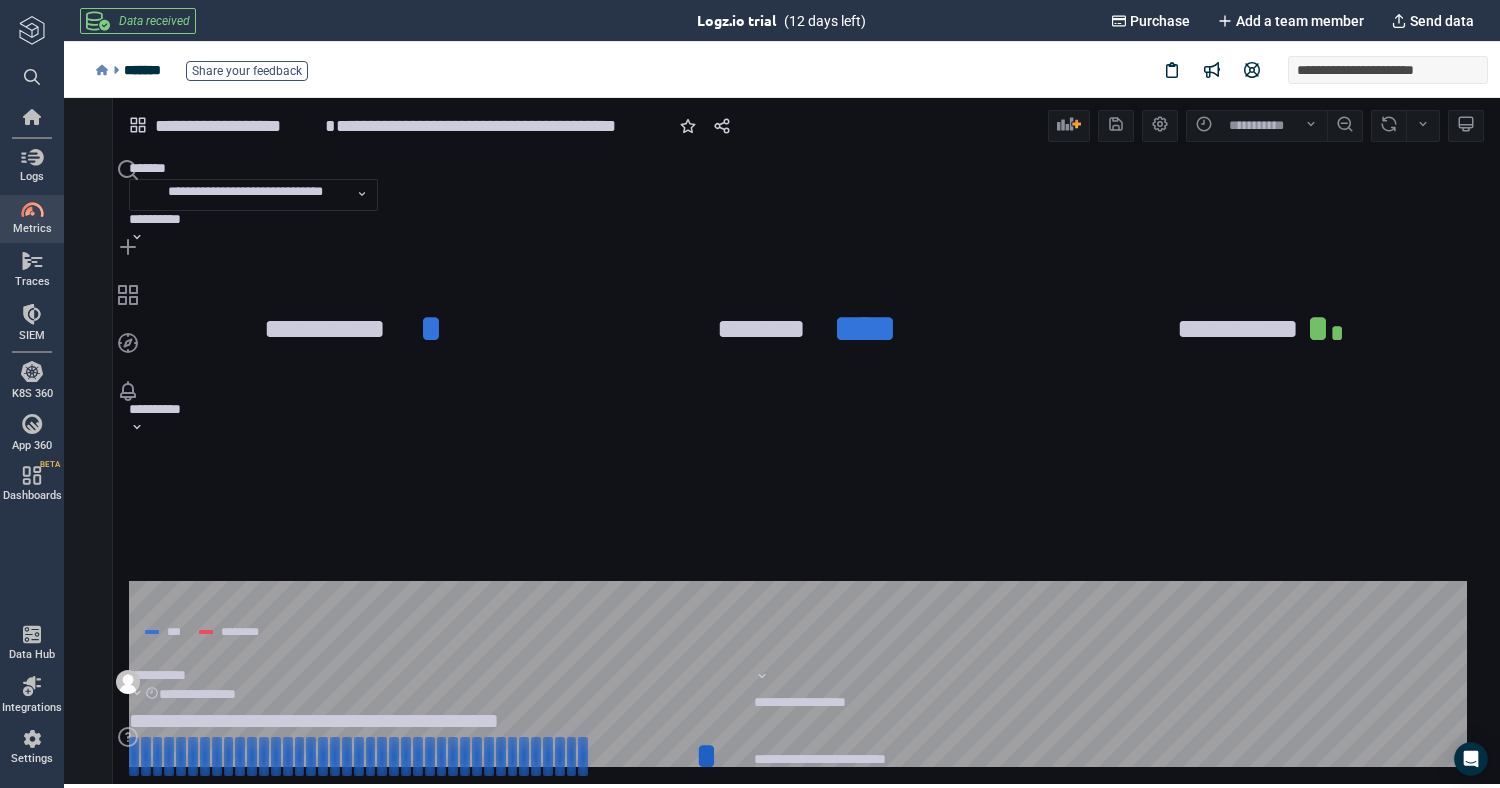 click on "**********" at bounding box center (238, 126) 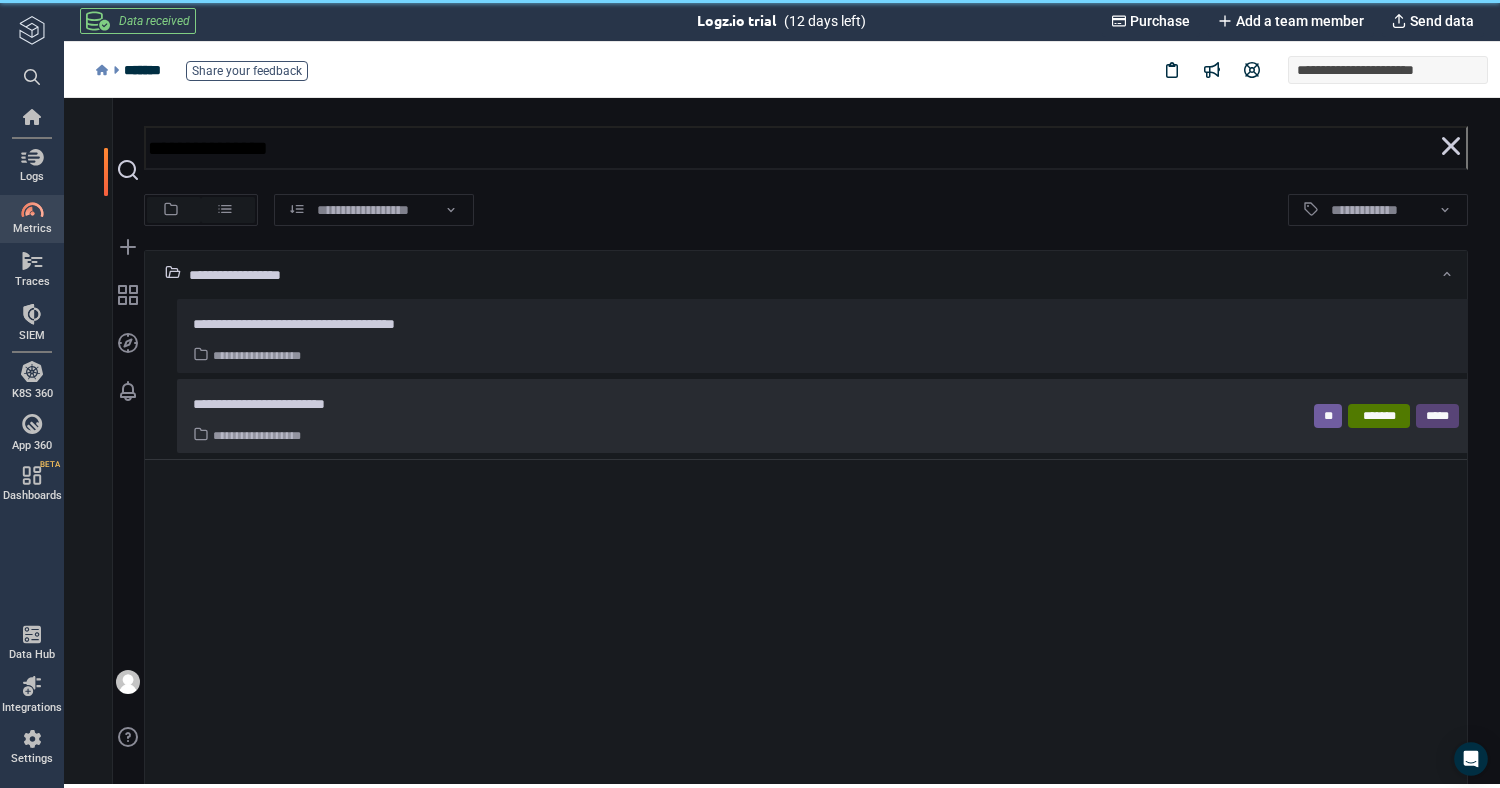 click on "**********" at bounding box center (283, 404) 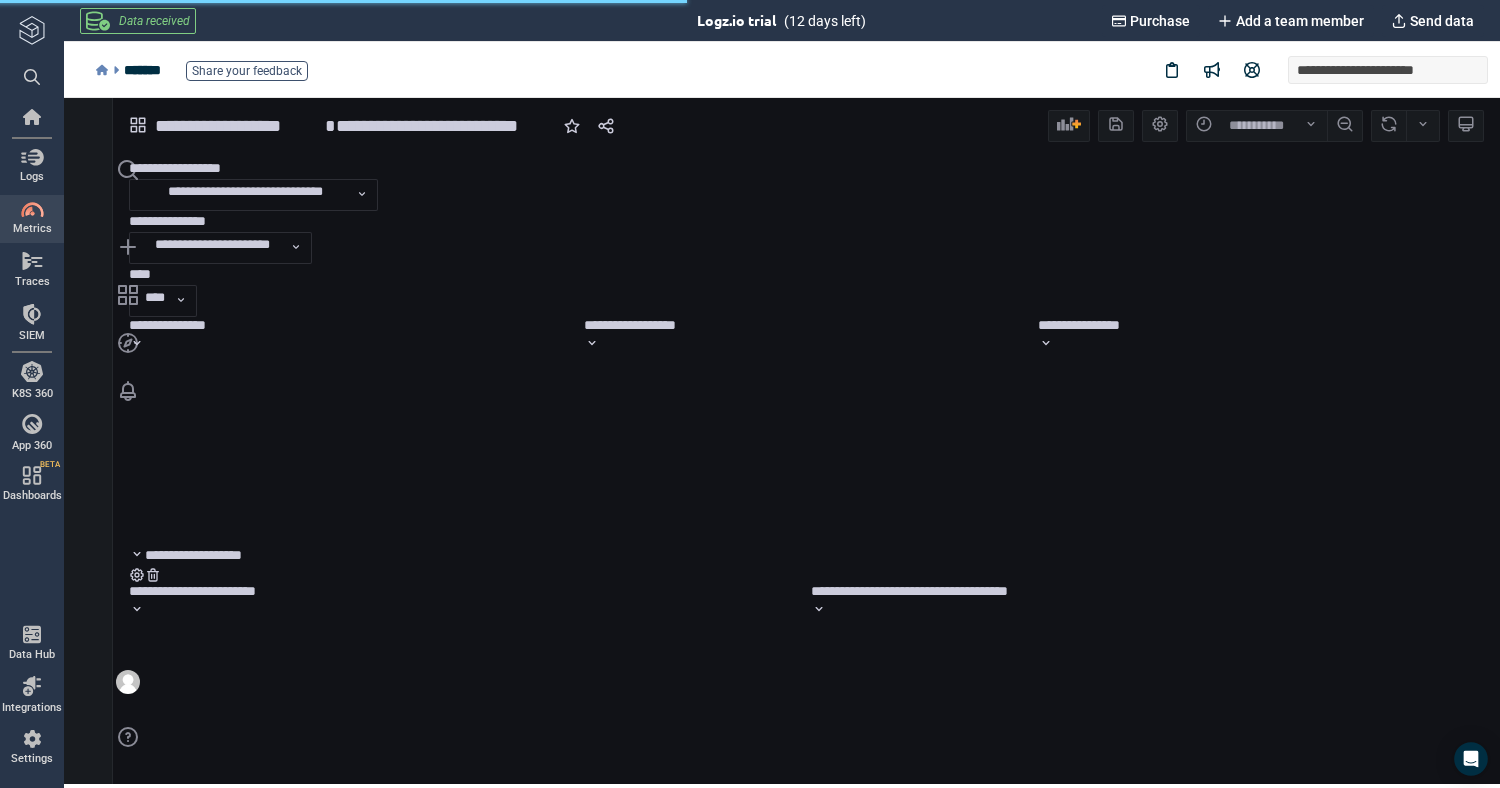 scroll, scrollTop: 1, scrollLeft: 1, axis: both 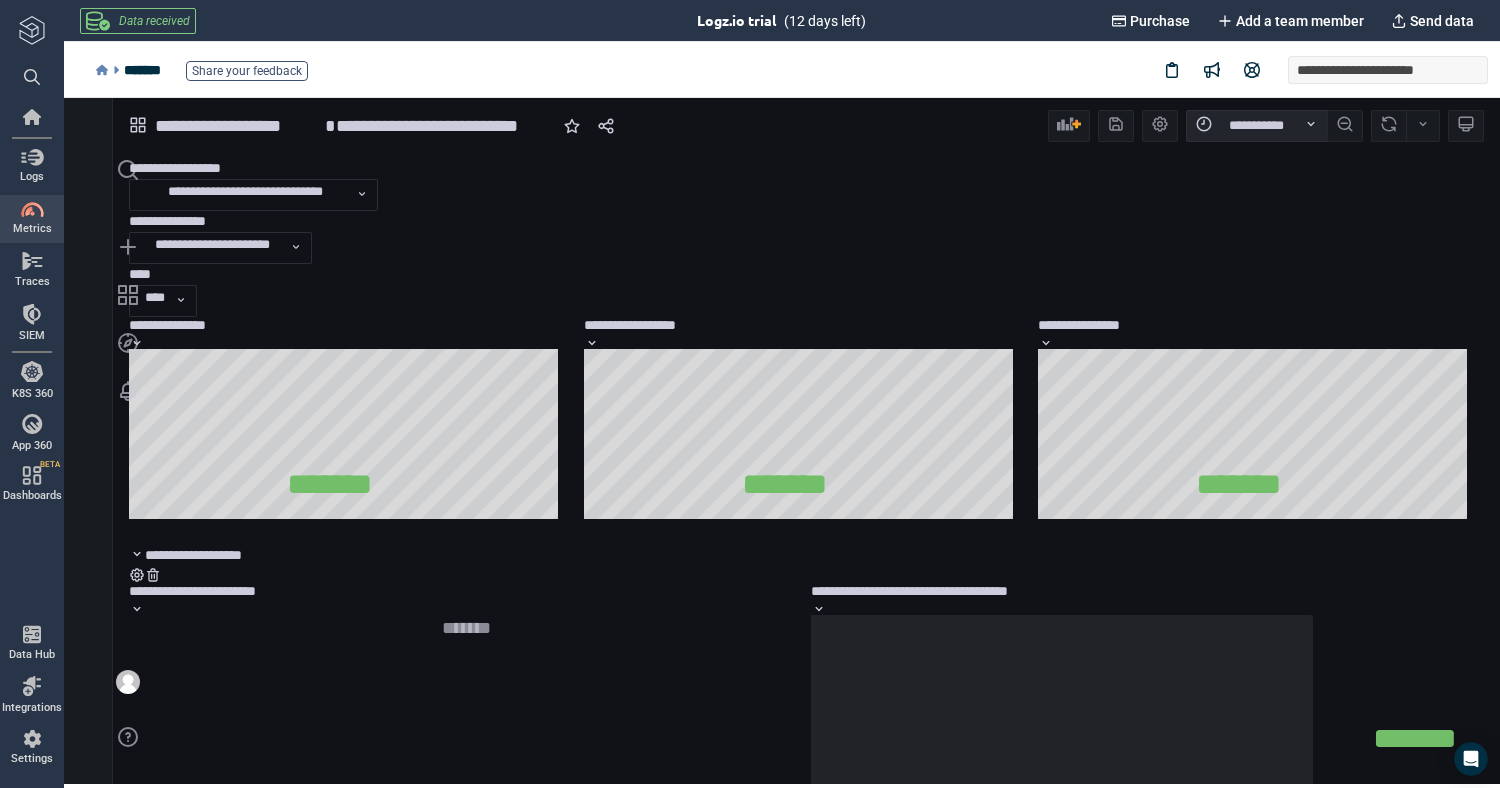click on "**********" at bounding box center [1257, 126] 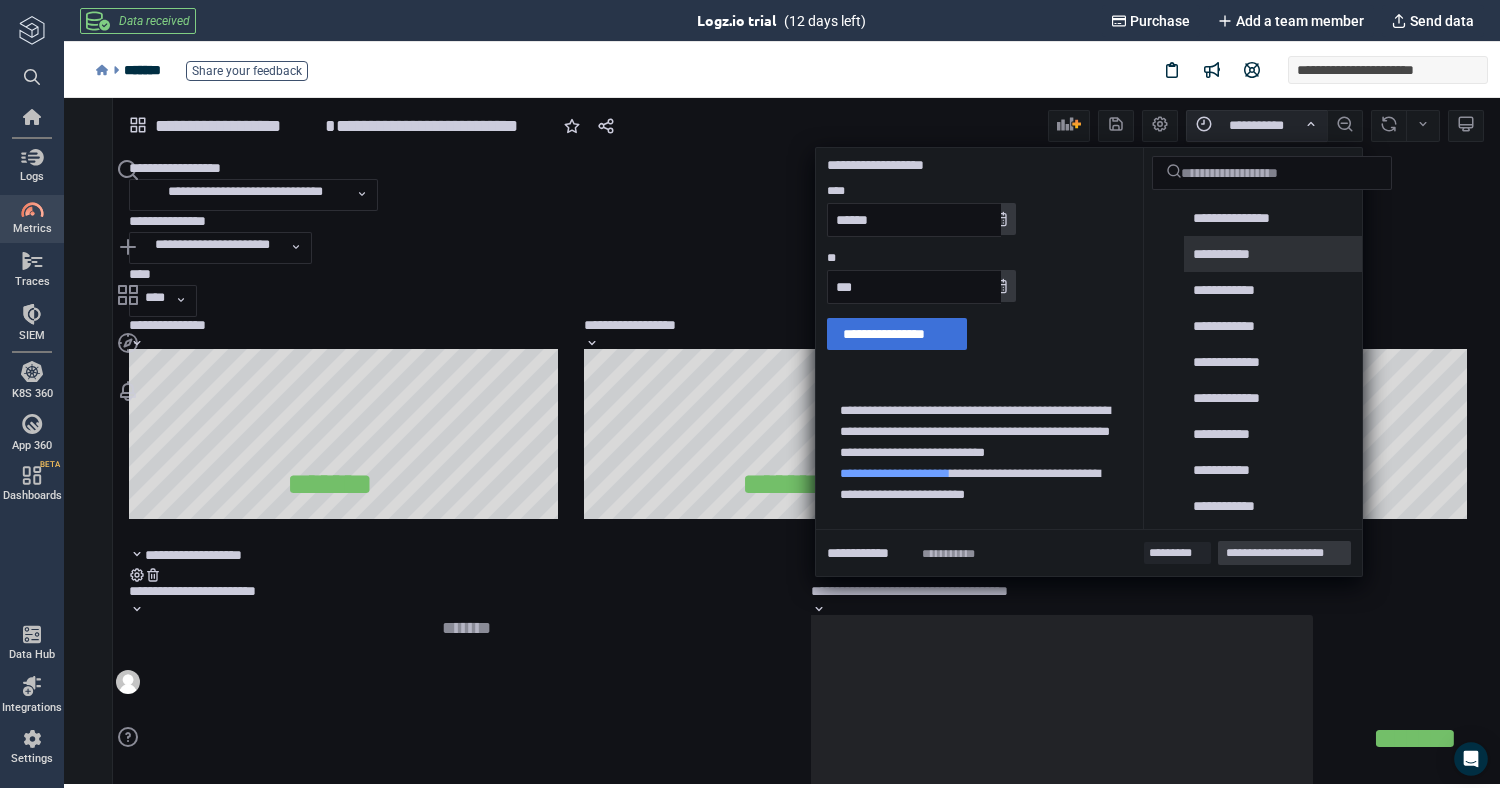 scroll, scrollTop: 82, scrollLeft: 0, axis: vertical 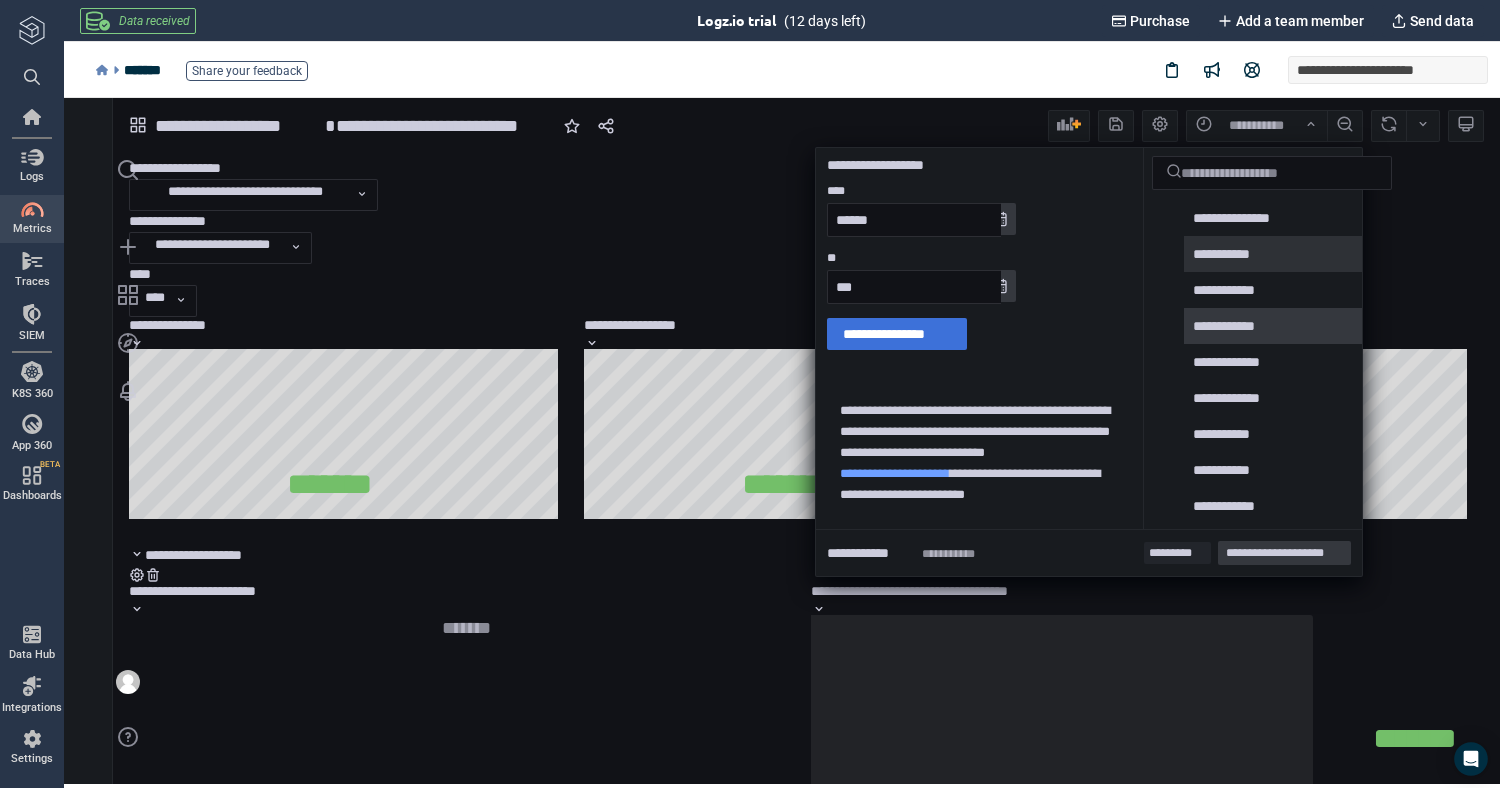 click on "**********" at bounding box center [1232, 326] 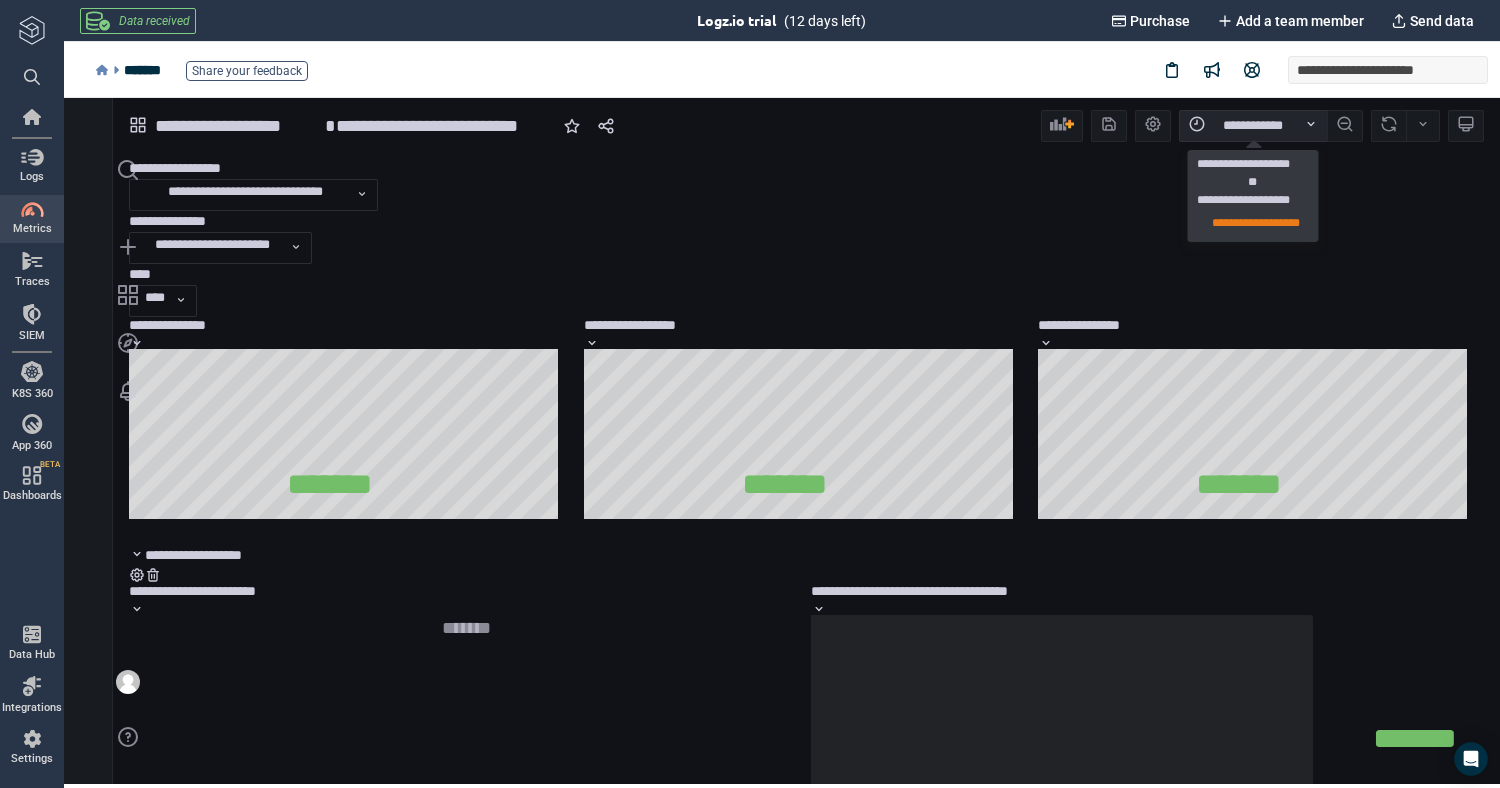 click on "**********" at bounding box center (1253, 126) 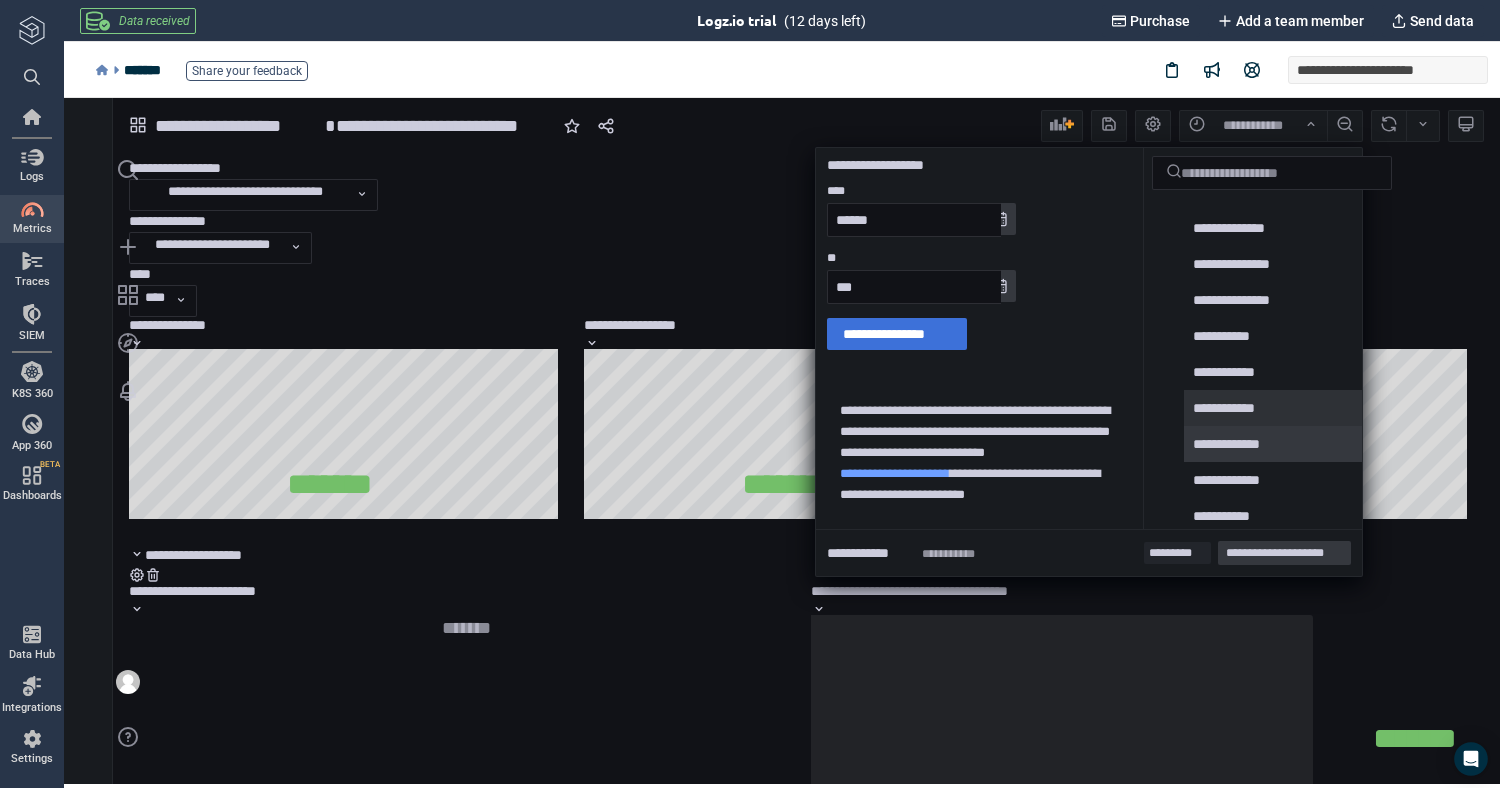 click on "**********" at bounding box center (1236, 444) 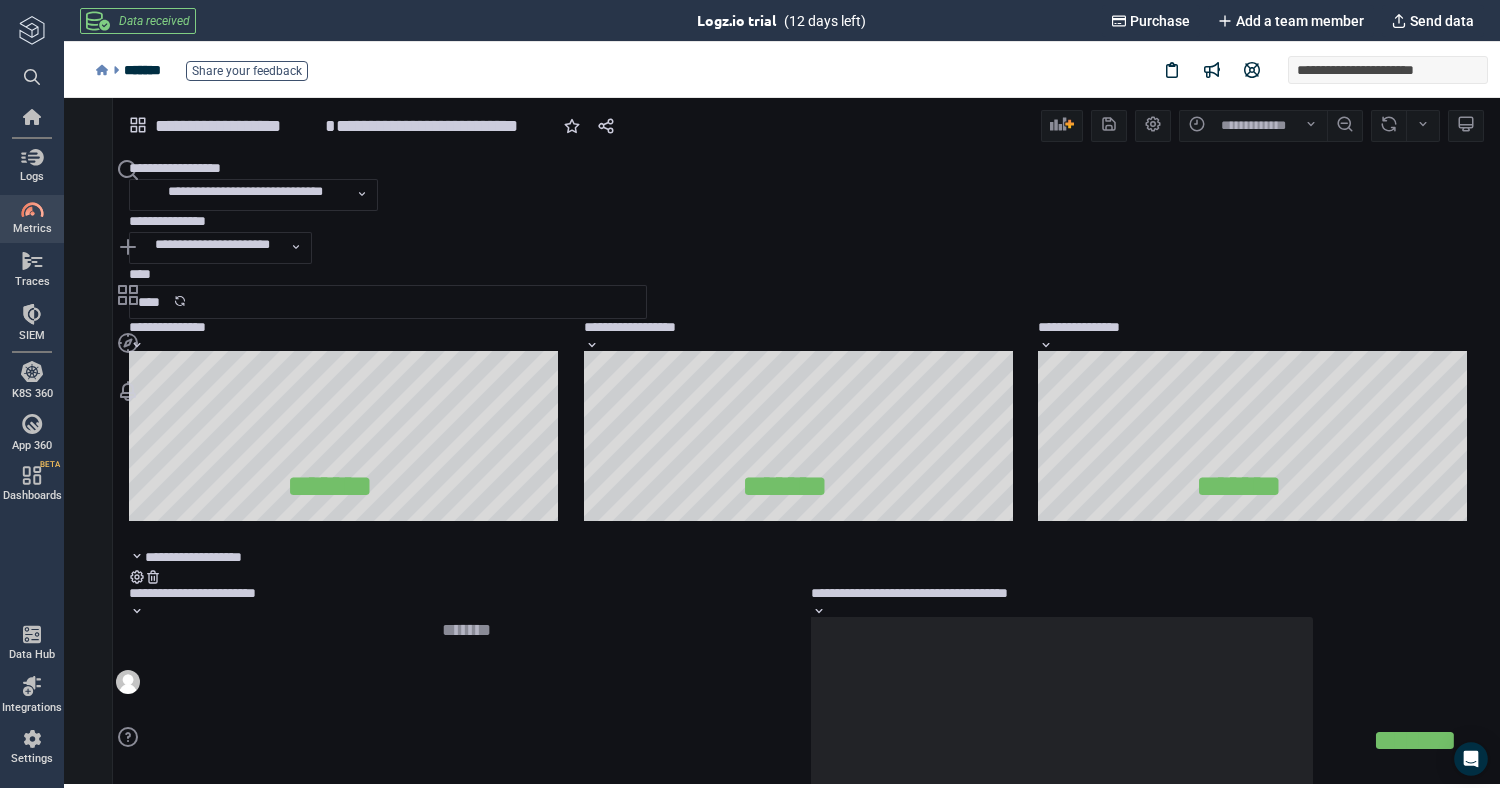 type on "*" 